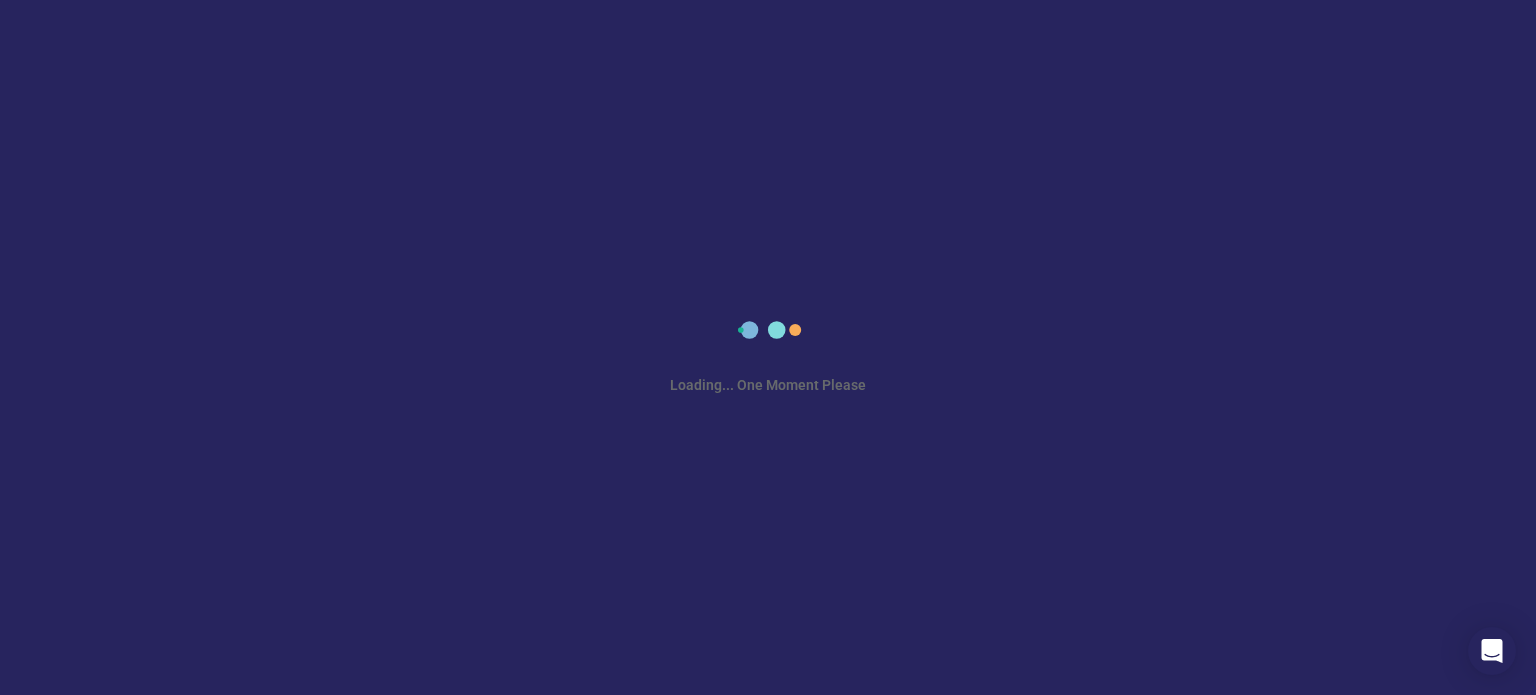 scroll, scrollTop: 0, scrollLeft: 0, axis: both 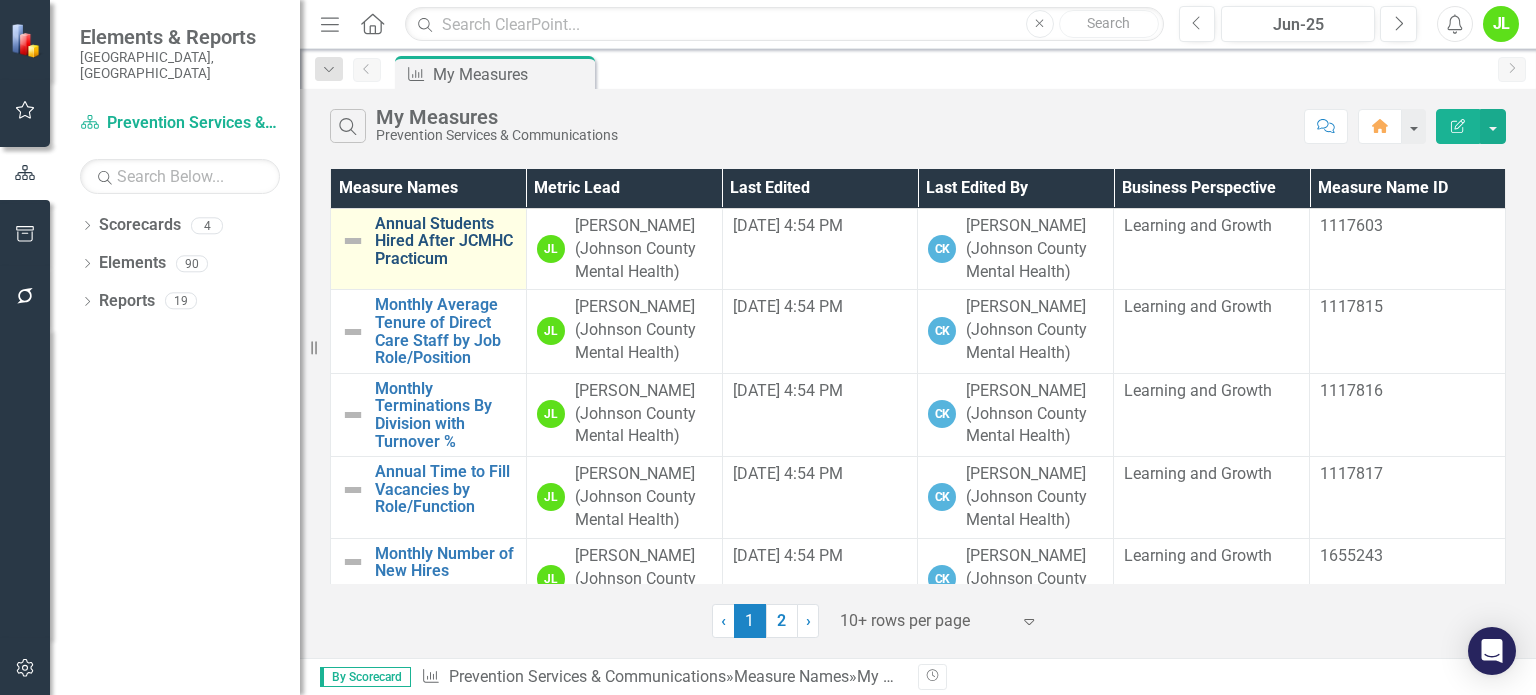 click on "Annual Students Hired After JCMHC Practicum" at bounding box center (445, 241) 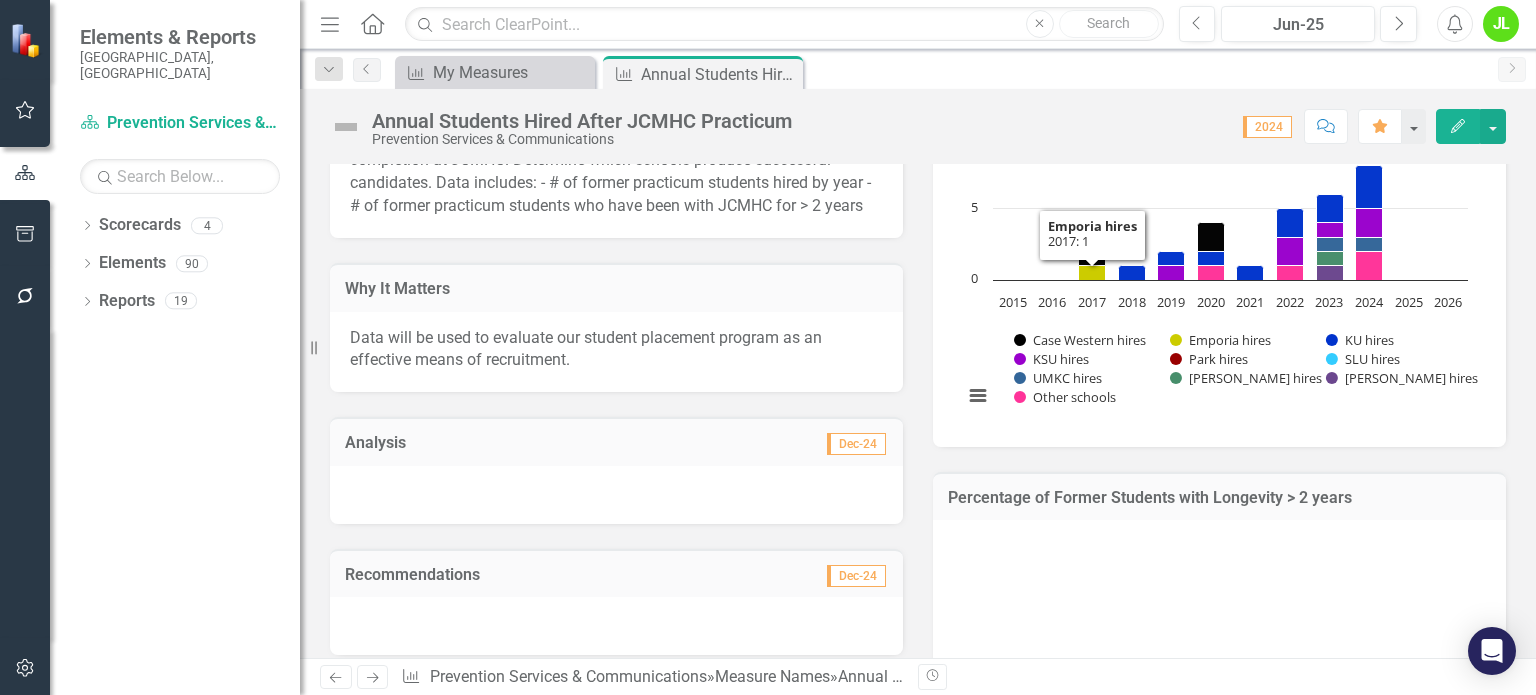 scroll, scrollTop: 100, scrollLeft: 0, axis: vertical 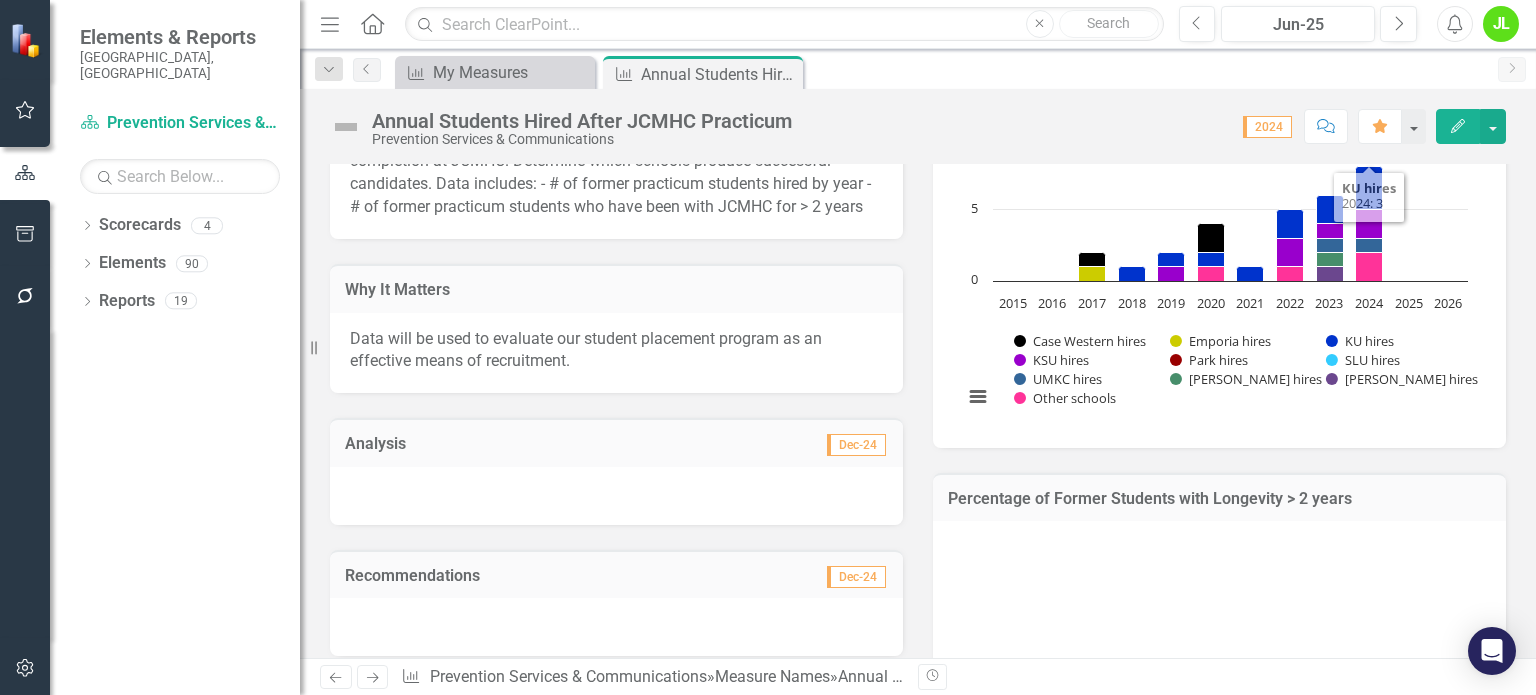 click on "Edit" 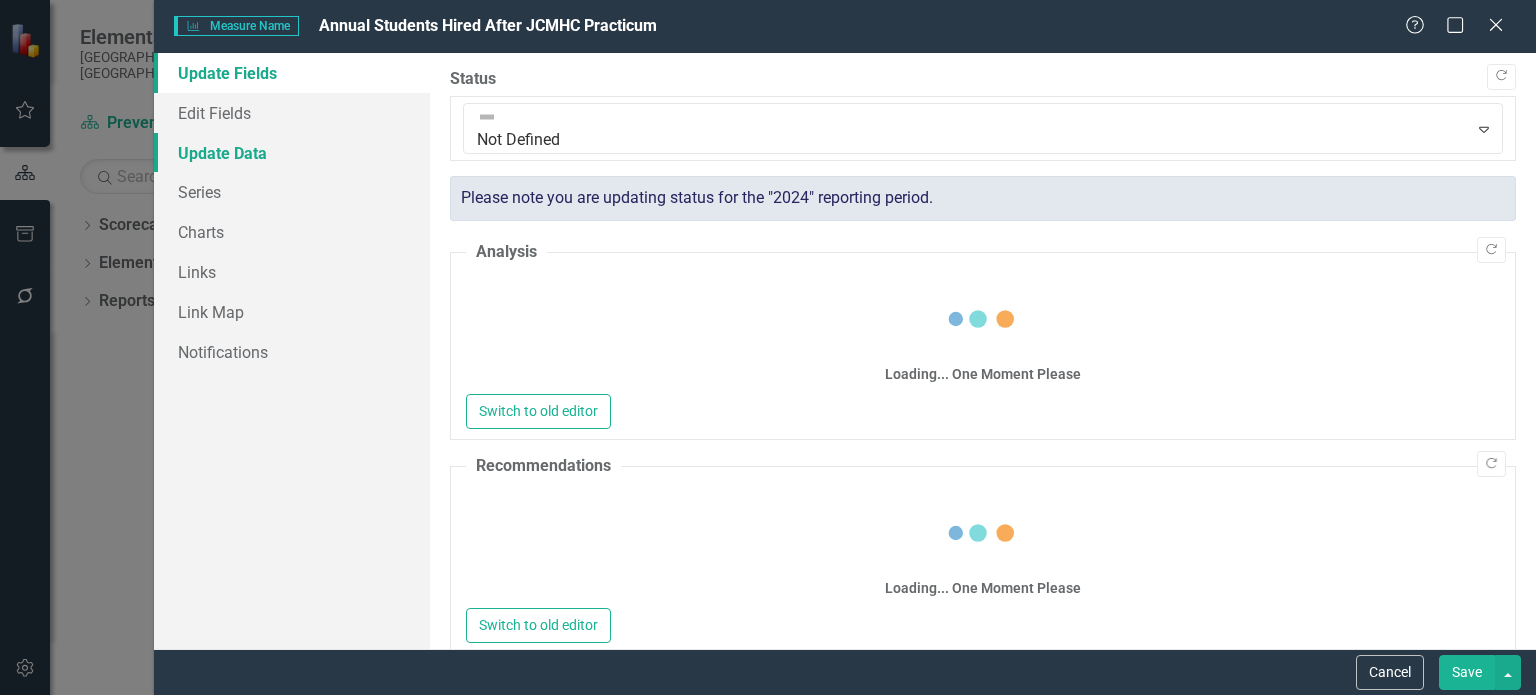 drag, startPoint x: 204, startPoint y: 143, endPoint x: 321, endPoint y: 157, distance: 117.83463 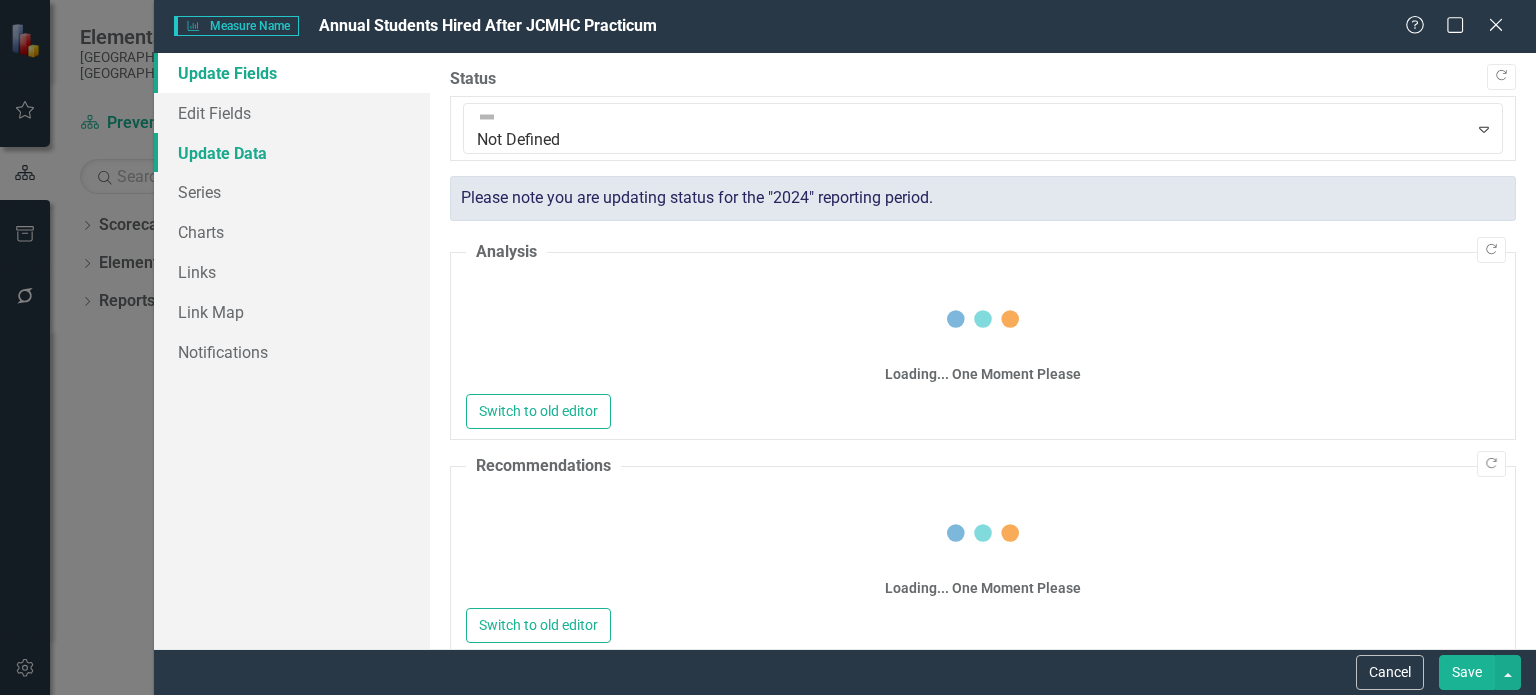 click on "Update  Data" at bounding box center [292, 153] 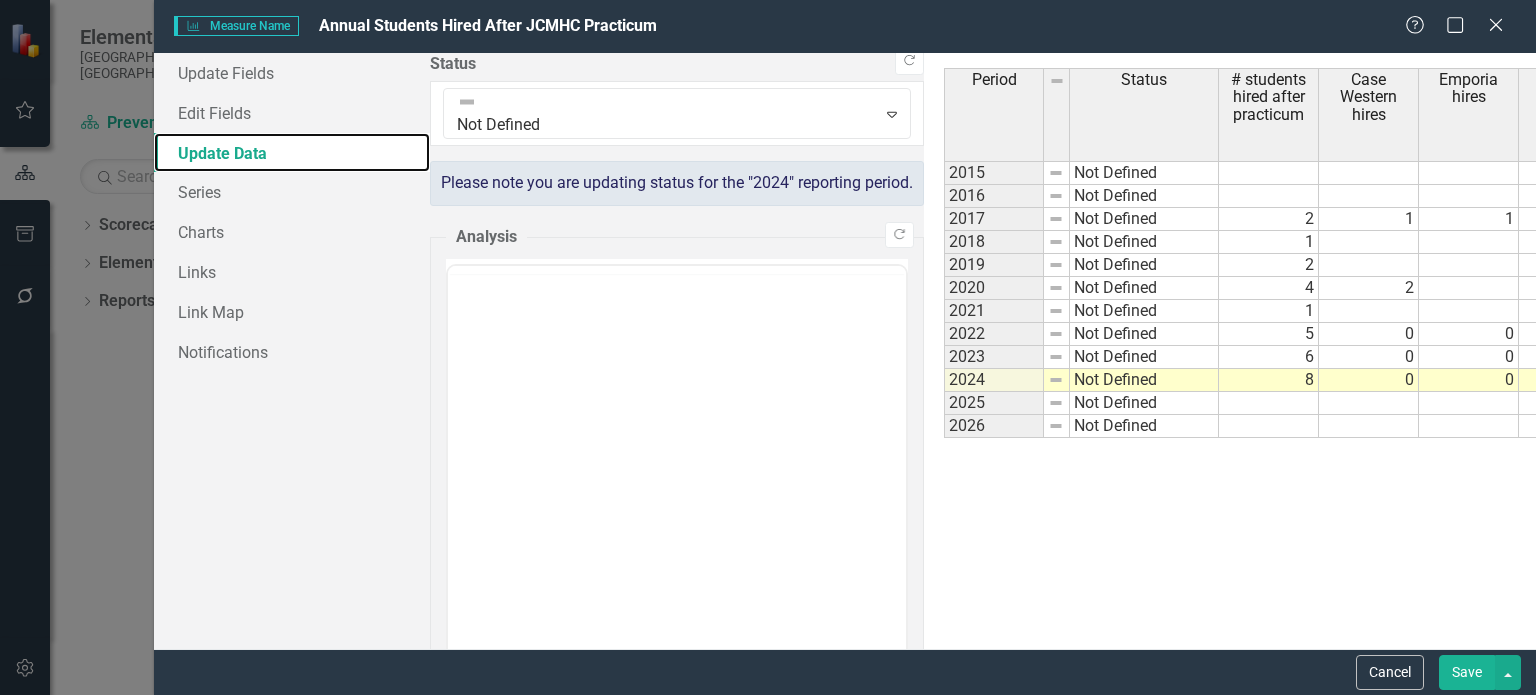 scroll, scrollTop: 0, scrollLeft: 0, axis: both 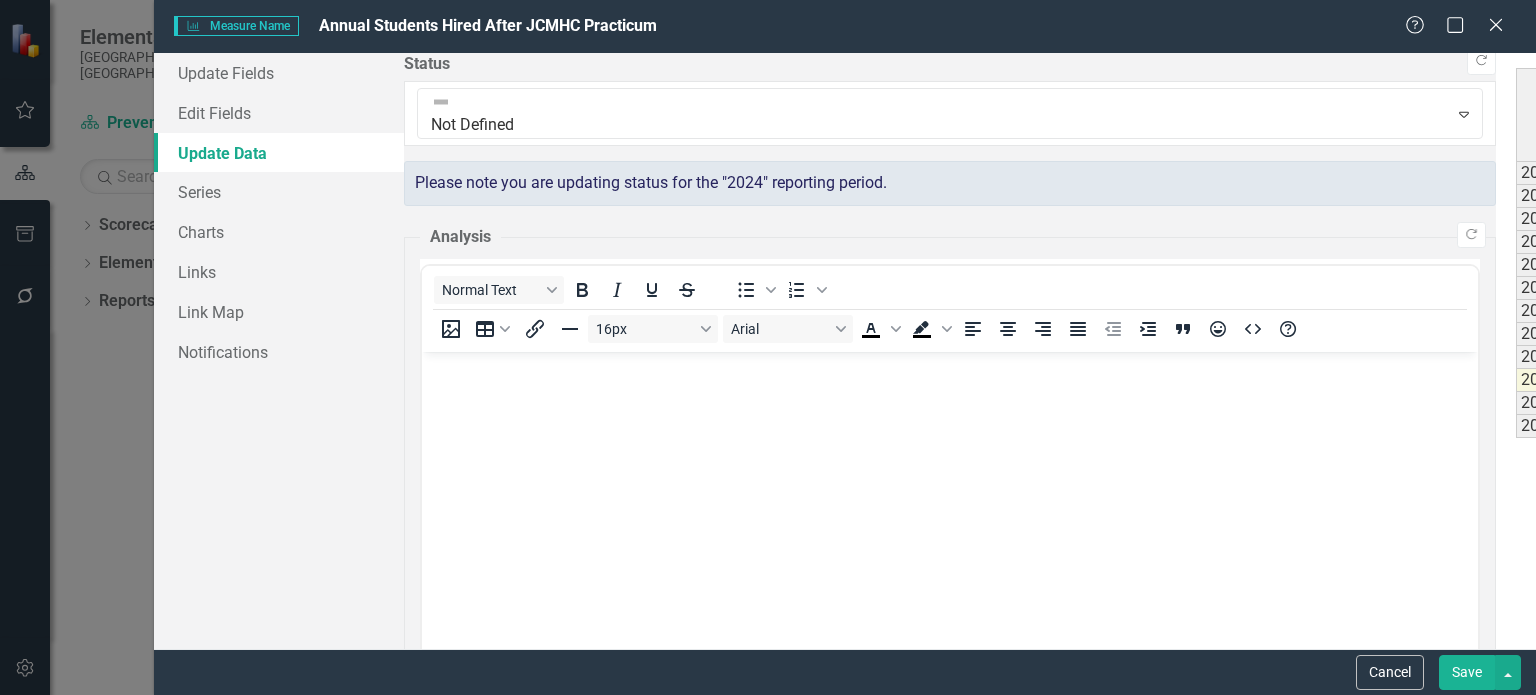 click at bounding box center (1841, 403) 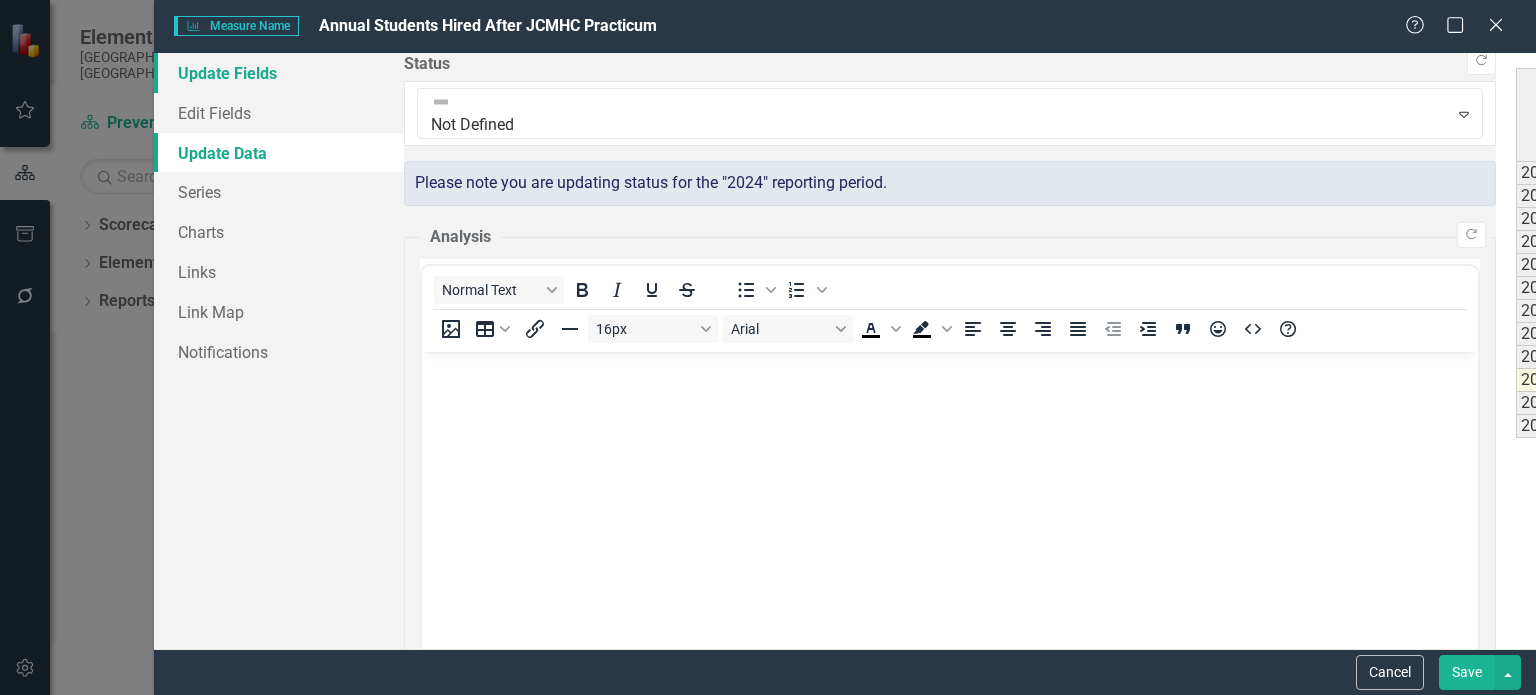 click on "Update Fields" at bounding box center [279, 73] 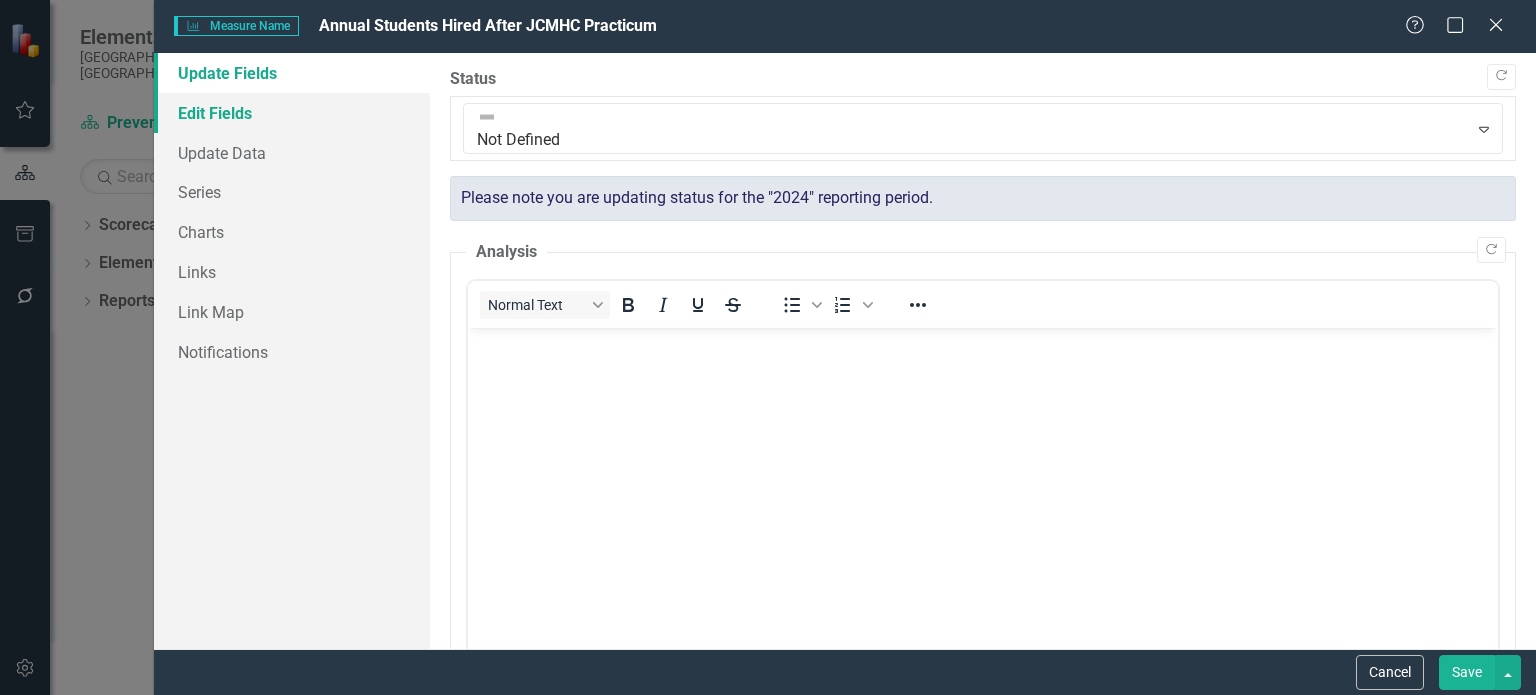 click on "Edit Fields" at bounding box center [292, 113] 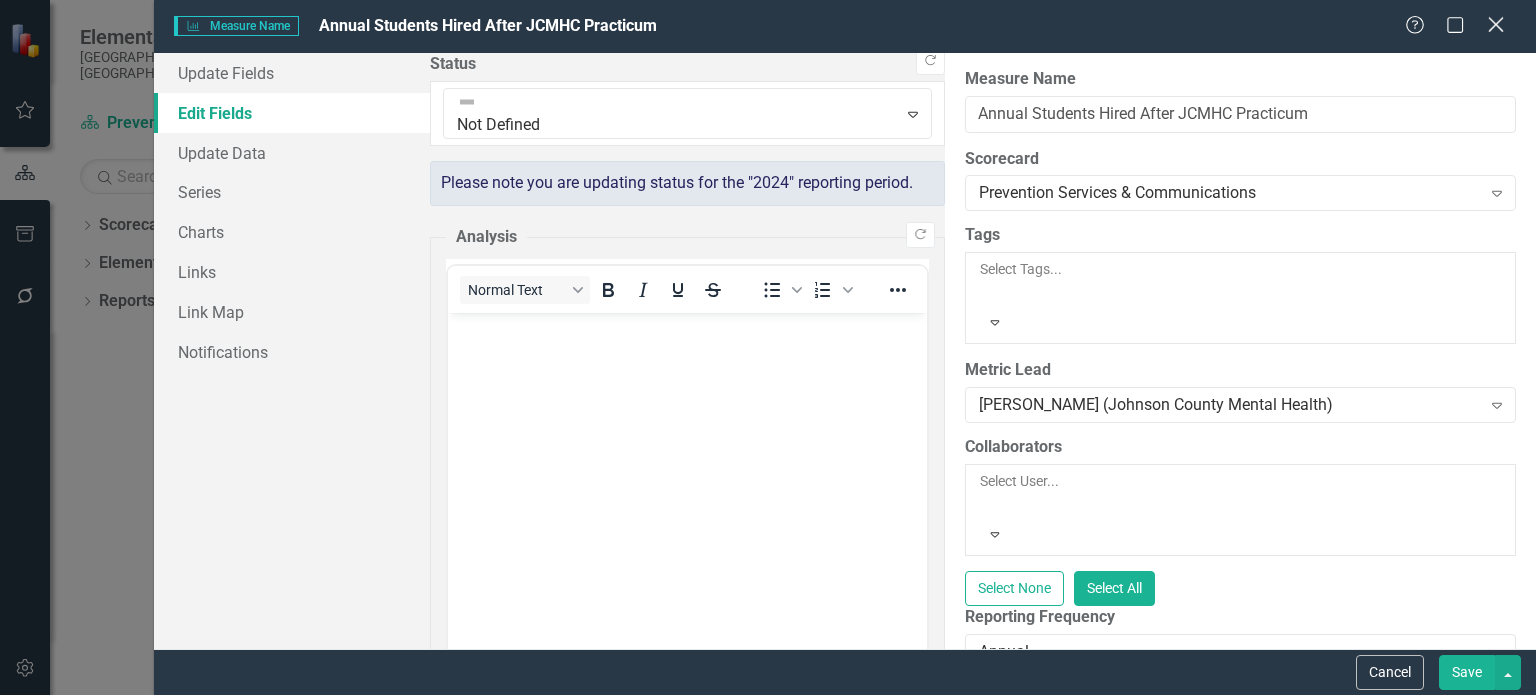 click on "Close" at bounding box center [1495, 26] 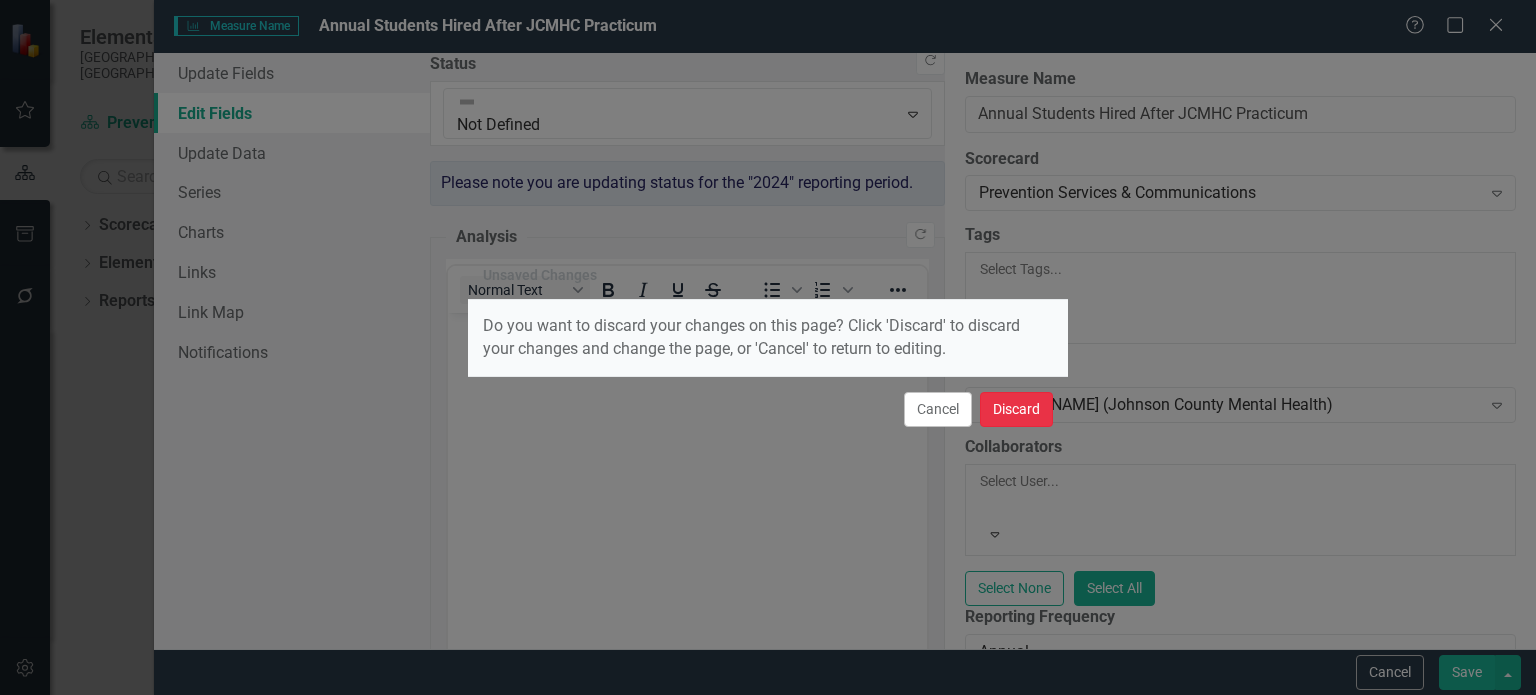 click on "Discard" at bounding box center [1016, 409] 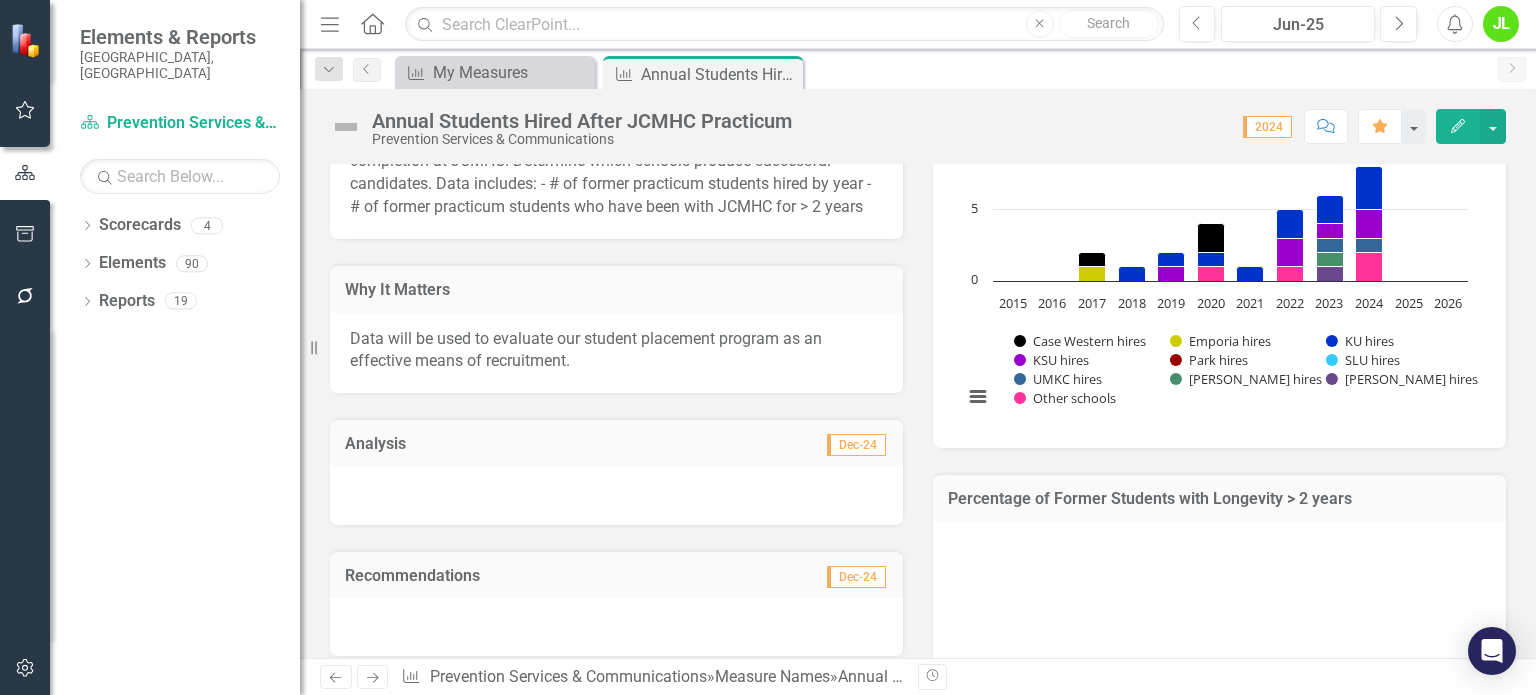 scroll, scrollTop: 0, scrollLeft: 0, axis: both 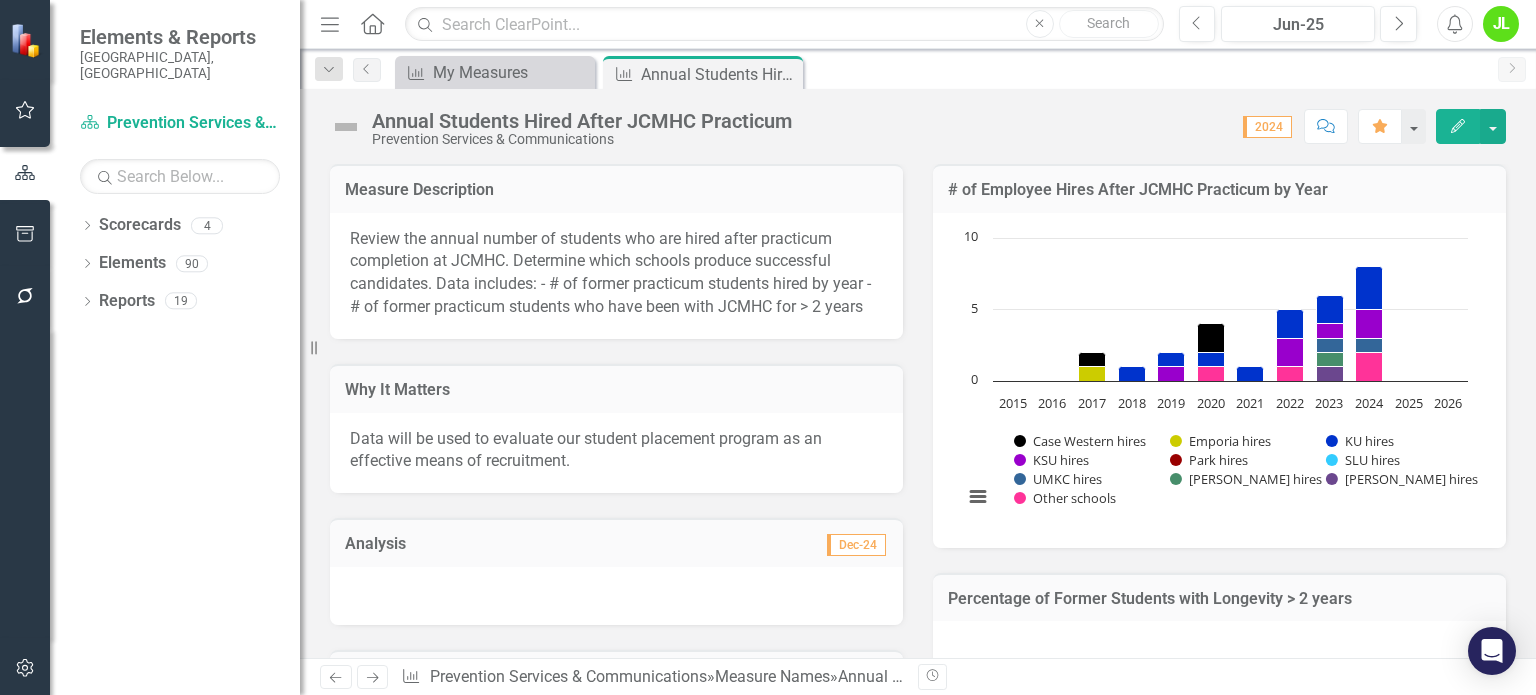 click on "Review the annual number of students who are hired after practicum completion at JCMHC. Determine which schools produce successful candidates.
Data includes:
- # of former practicum students hired by year
- # of former practicum students who have been with JCMHC for > 2 years" at bounding box center (610, 273) 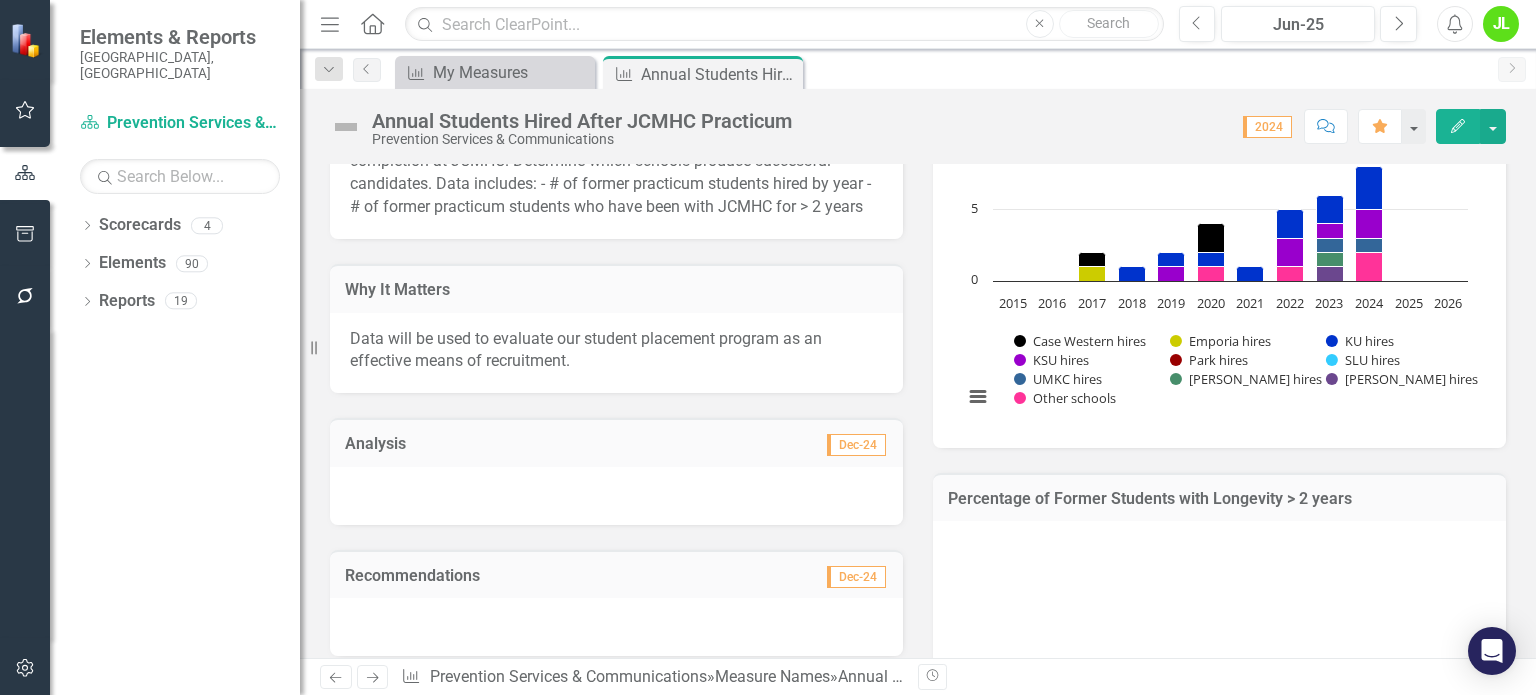 scroll, scrollTop: 0, scrollLeft: 0, axis: both 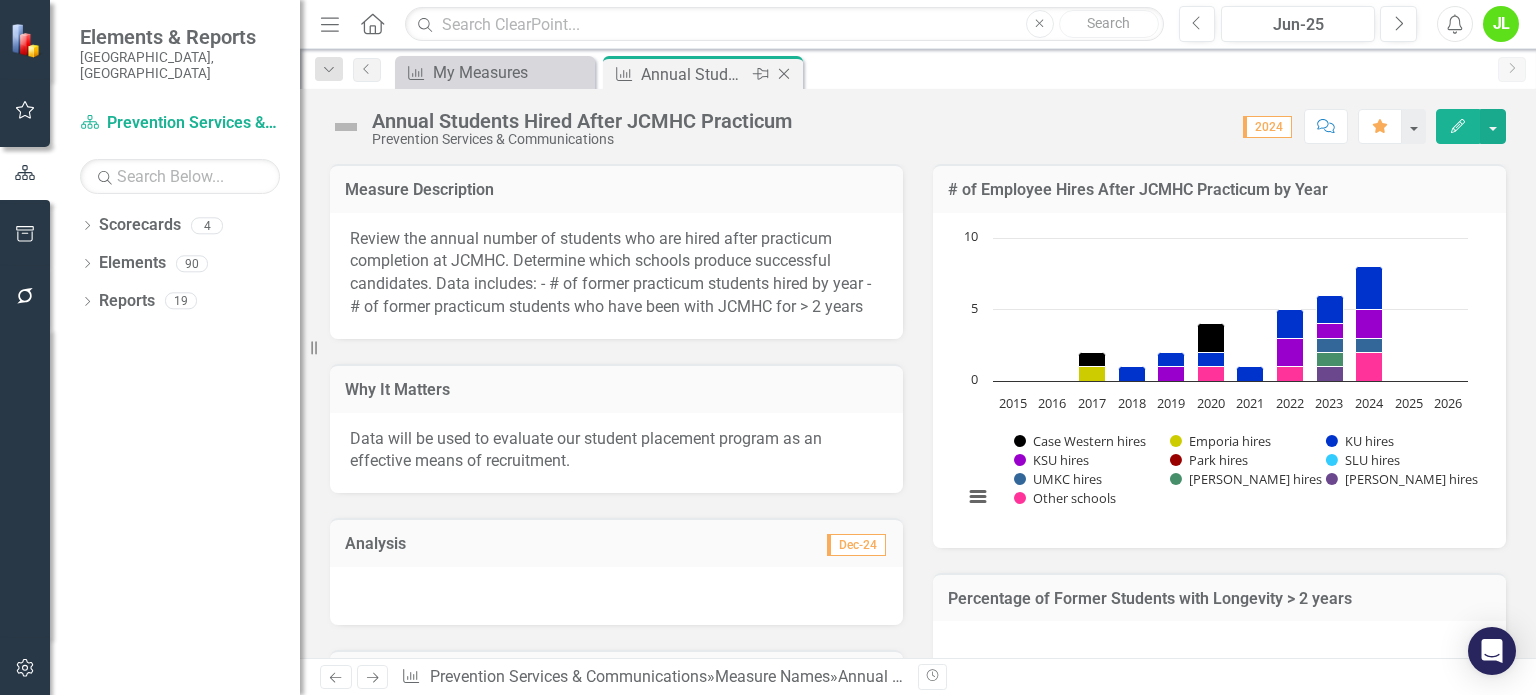 click on "Close" 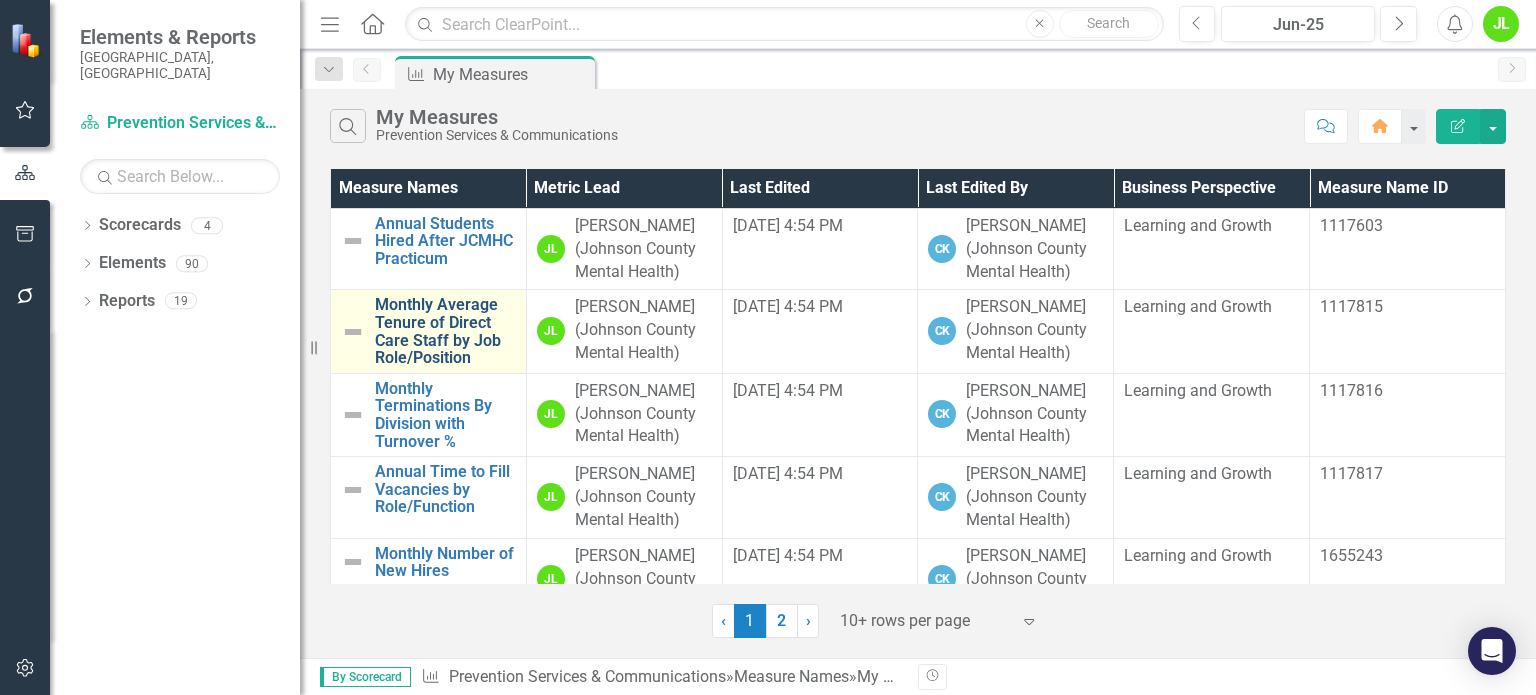 click on "Monthly Average Tenure of Direct Care Staff by Job Role/Position" at bounding box center [445, 331] 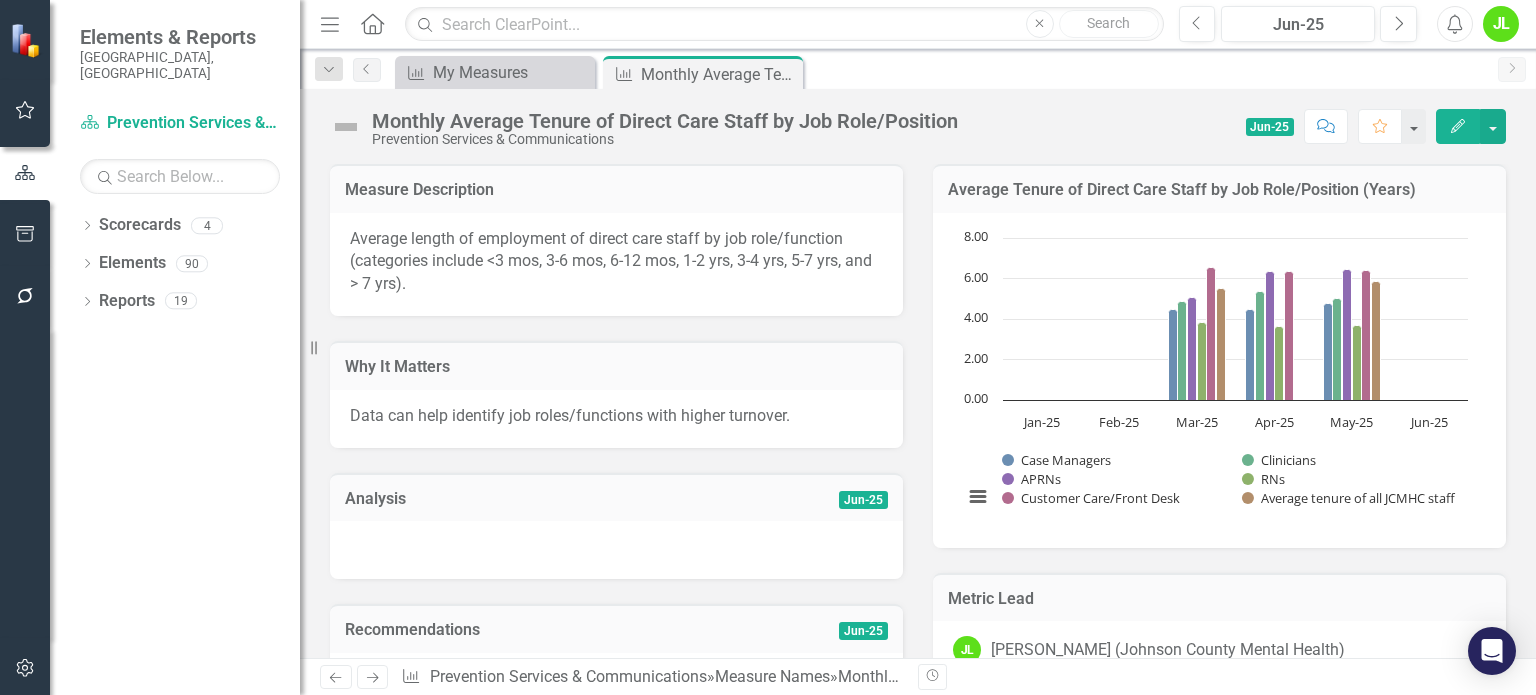 click on "Edit" 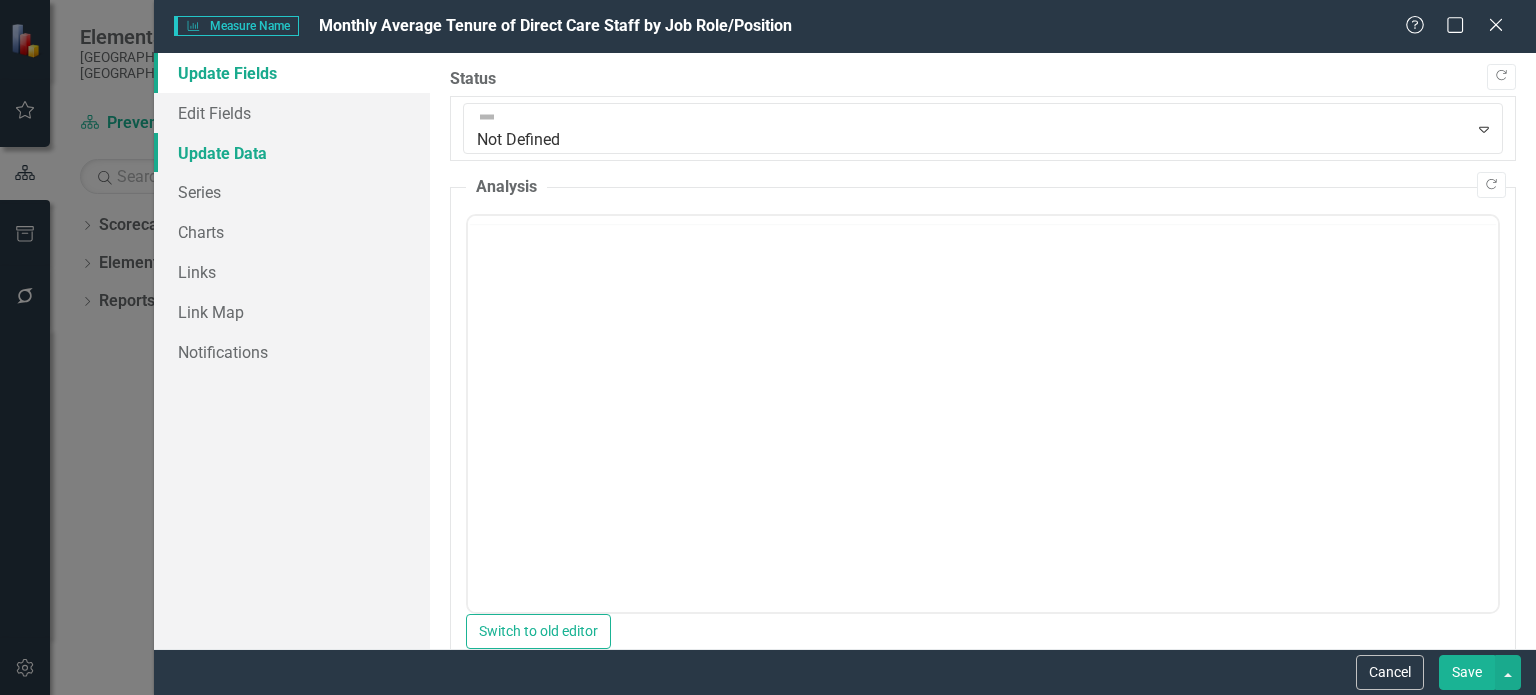 click on "Update  Data" at bounding box center (292, 153) 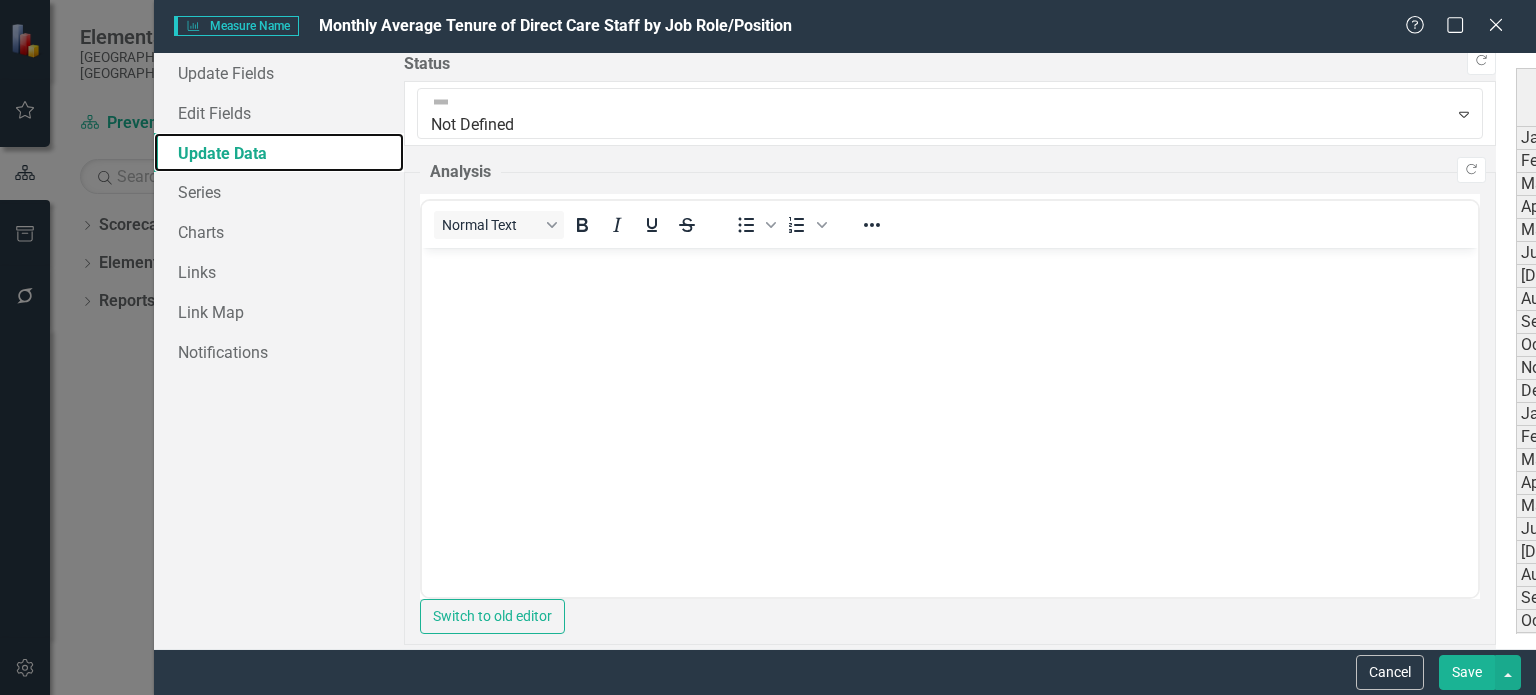 scroll, scrollTop: 0, scrollLeft: 0, axis: both 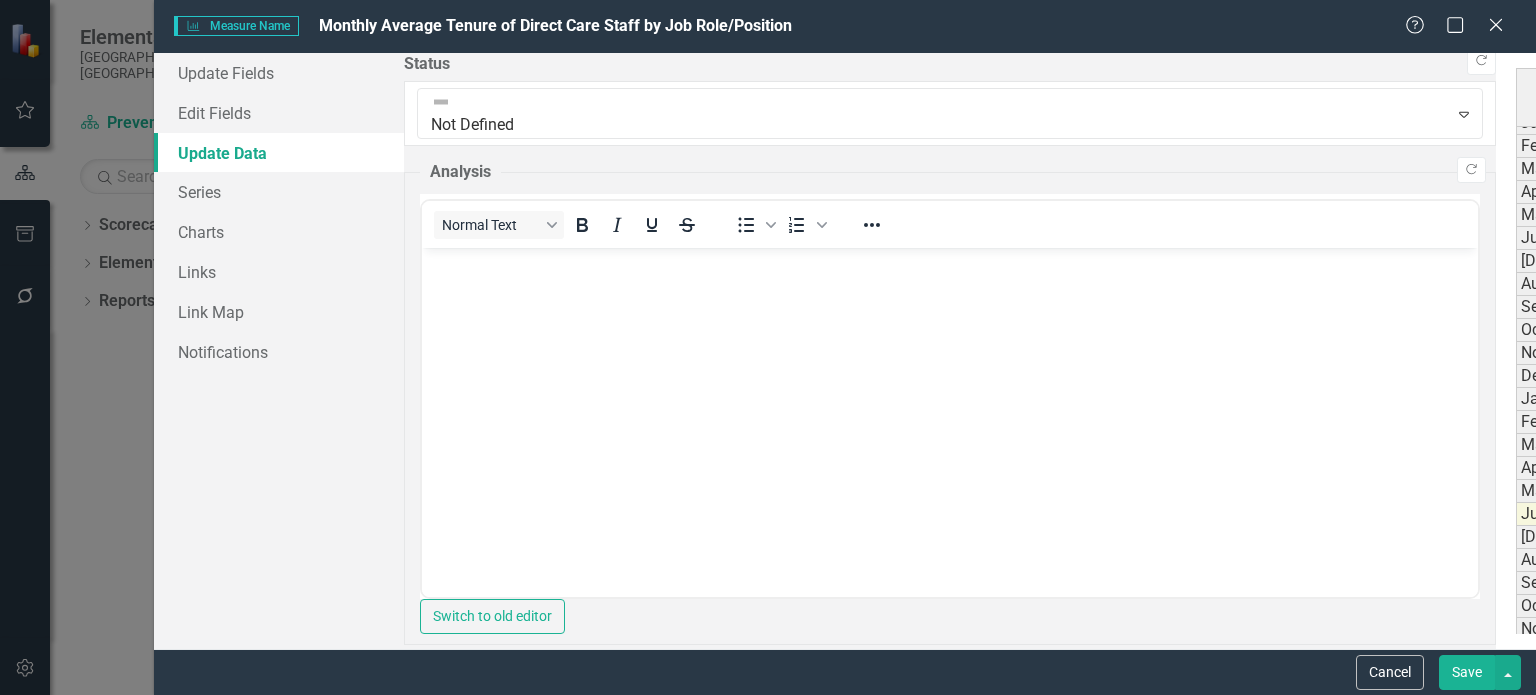 click on "Jun-22 Not Defined 6.29 6.27 3.42 2.14 6.55 6.29 [DATE]-22 Not Defined 6.19 6.27 3.50 2.22 5.66 6.37 Aug-22 Not Defined Sep-22 Not Defined 6.01 5.94 3.08 2.43 5.82 6.01 Oct-22 Not Defined 6.05 6.11 2.99 2.53 6.18 5.38 Nov-22 Not Defined 5.98 5.98 3.89 2.62 5.89 5.98 Dec-22 Not Defined 5.94 5.87 3.15 1.91 5.86 5.99 Jan-23 Not Defined 4.85 6.34 5.79 2.48 9.39 6.04 Feb-23 Not Defined Mar-23 Not Defined Apr-23 Not Defined 5.97 6.10 3.11 2.19 6.17 6.00 May-23 Not Defined 5.87 5.98 4.61 2.31 6.24 5.97 Jun-23 Not Defined 5.89 6.02 3.27 2.36 6.41 5.94 [DATE]-23 Not Defined 5.74 5.56 3.41 2.48 5.71 5.74 Aug-23 Not Defined Sep-23 Not Defined Oct-23 Not Defined 5.76 5.56 3.70 2.19 6.02 5.79 Nov-23 Not Defined 5.83 5.70 3.83 2.30 5.74 5.83 Dec-23 Not Defined 5.90 5.72 4.00 2.49 5.80 5.90 Jan-24 Not Defined Feb-24 Not Defined Mar-24 Not Defined 4.67 4.60 4.82 3.05 5.36 5.79 Apr-24 Not Defined May-24 Not Defined Jun-24 Not Defined [DATE]-24 Not Defined Aug-24 Not Defined Sep-24 Not Defined Oct-24 Not Defined Nov-24 Not Defined 4.47" at bounding box center [2040, 192] 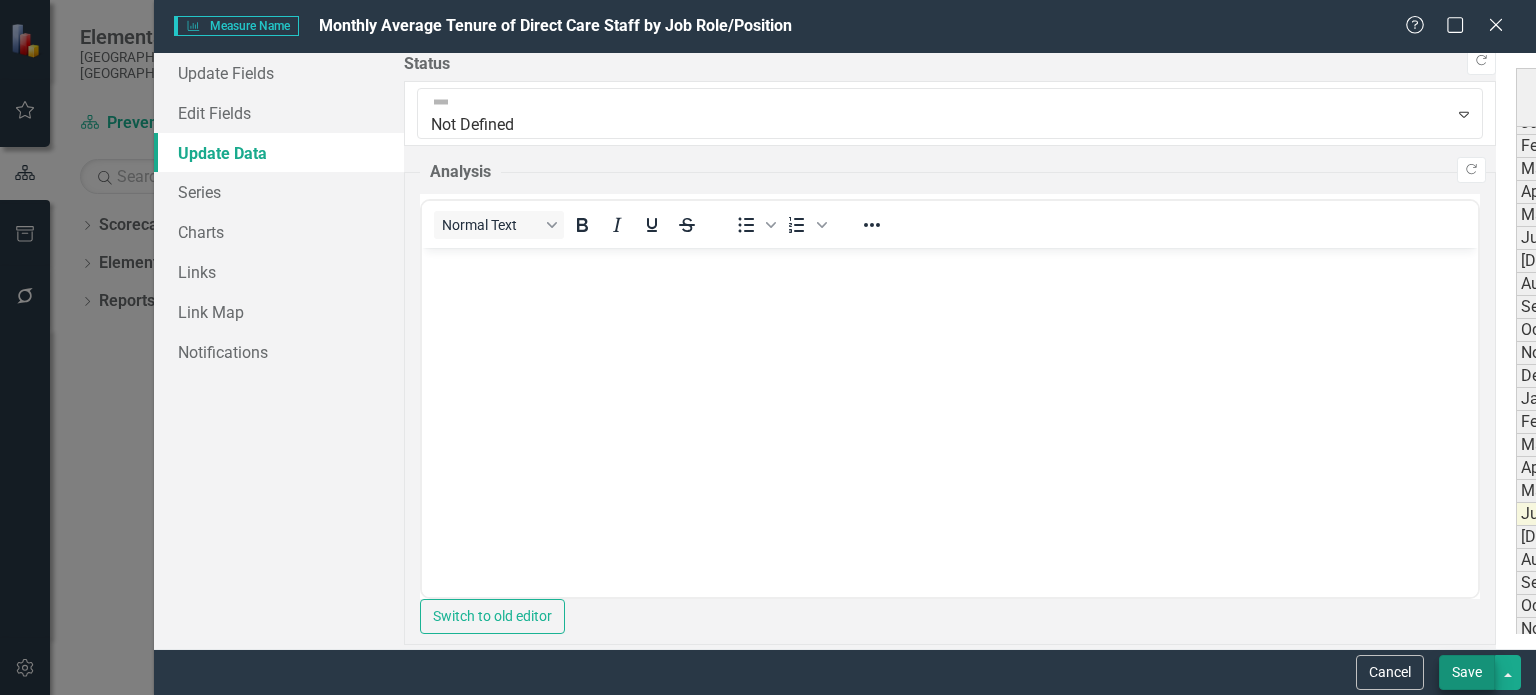type on "5.86" 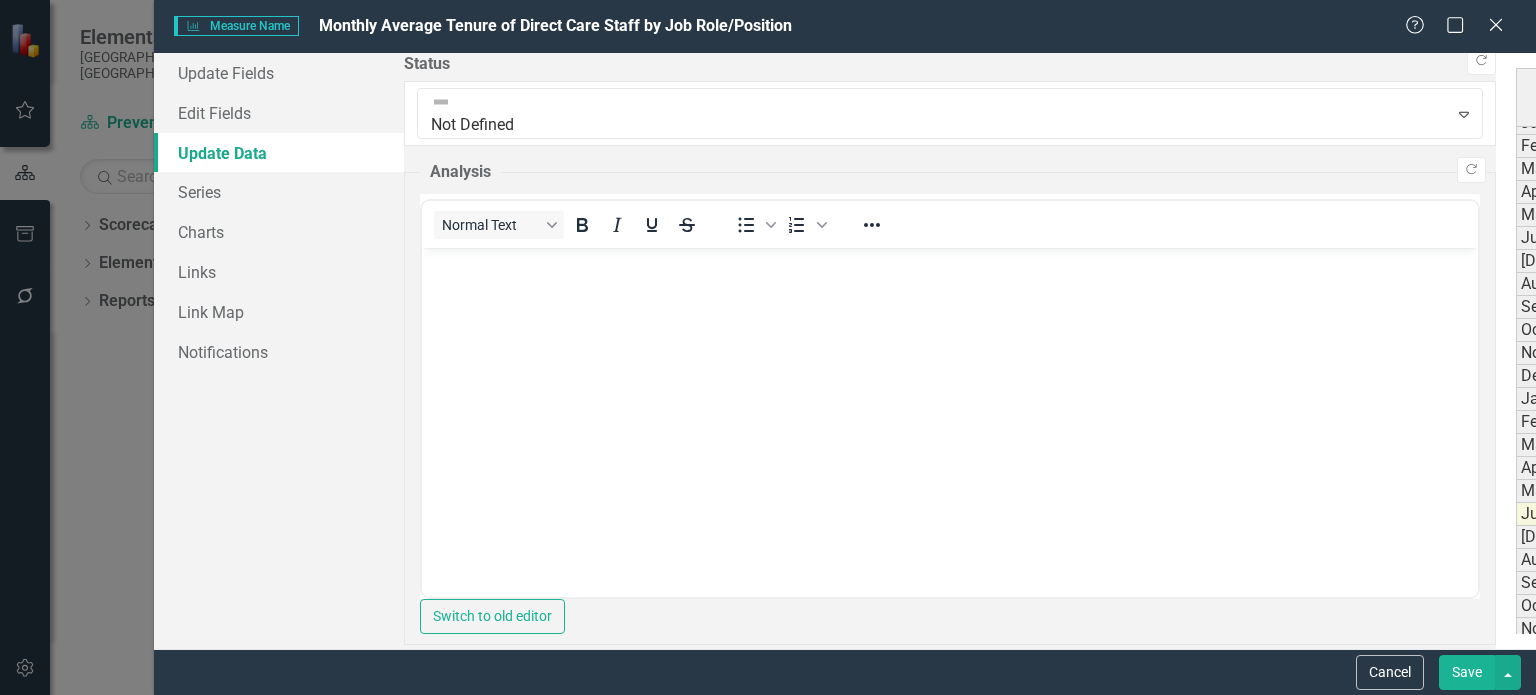 click on "Save" at bounding box center [1467, 672] 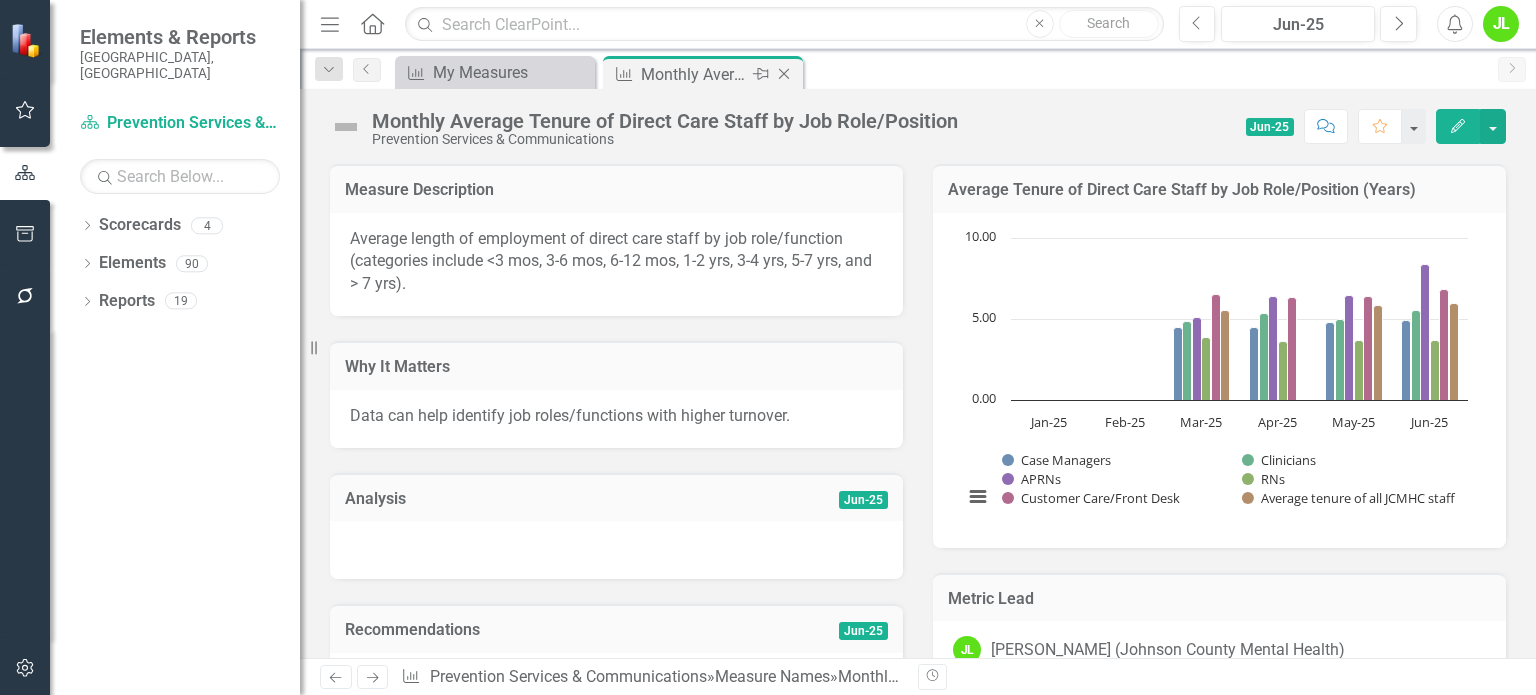 click on "Close" 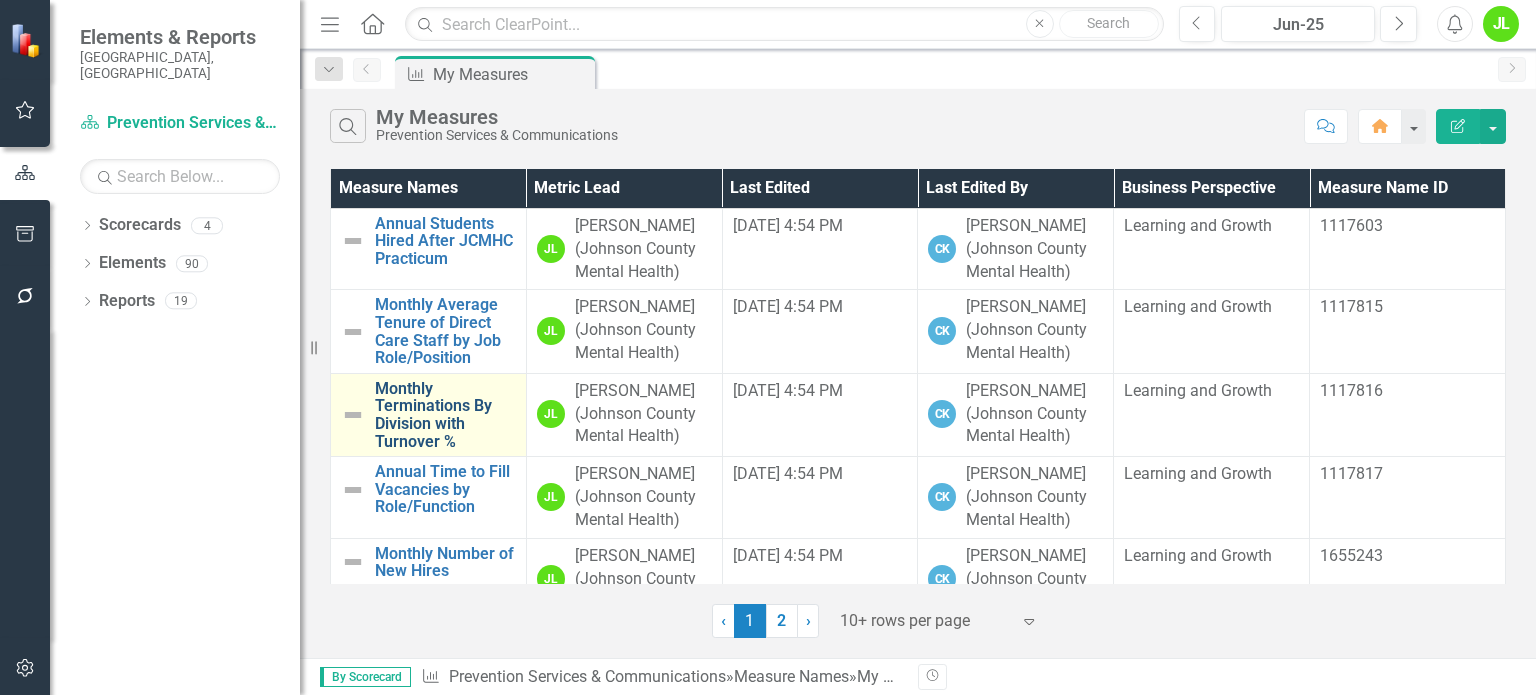click on "Monthly Terminations By Division with Turnover %" at bounding box center [445, 415] 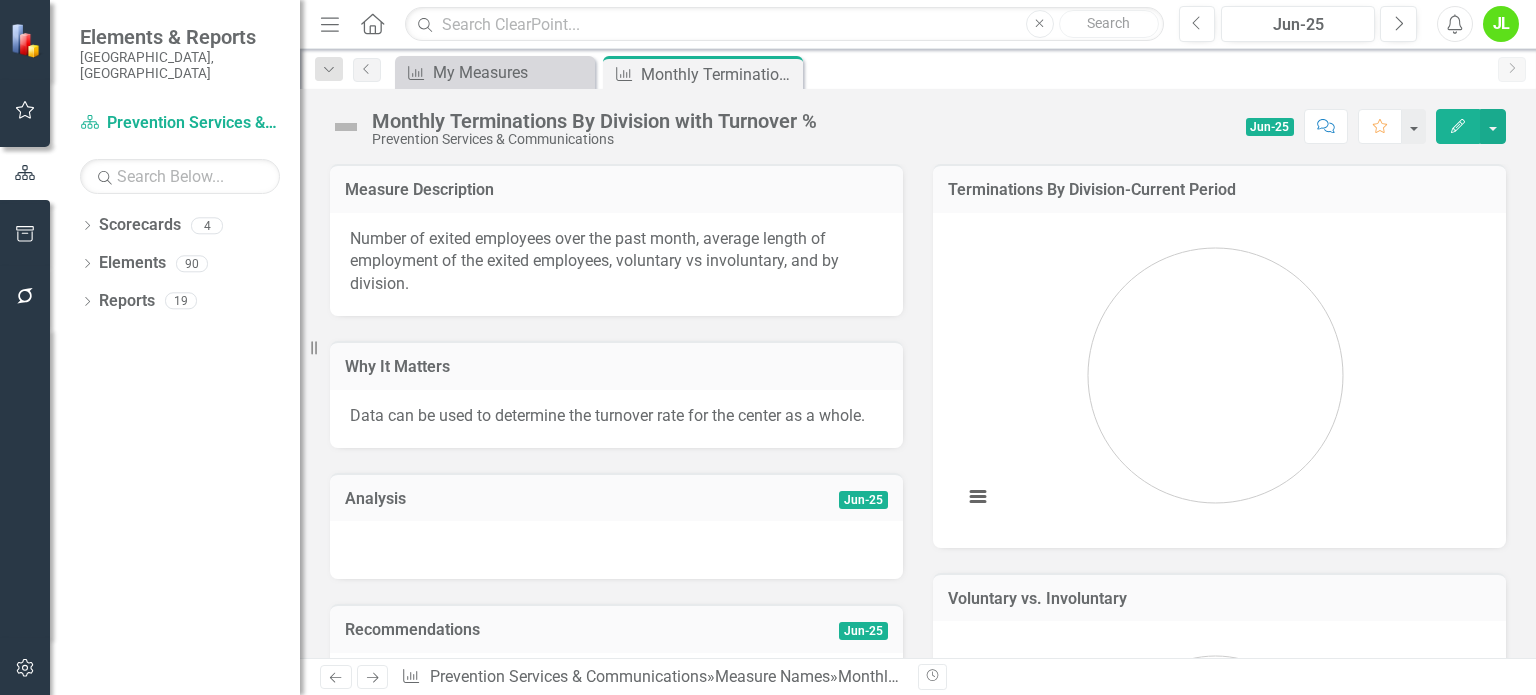 click on "Edit" at bounding box center [1458, 126] 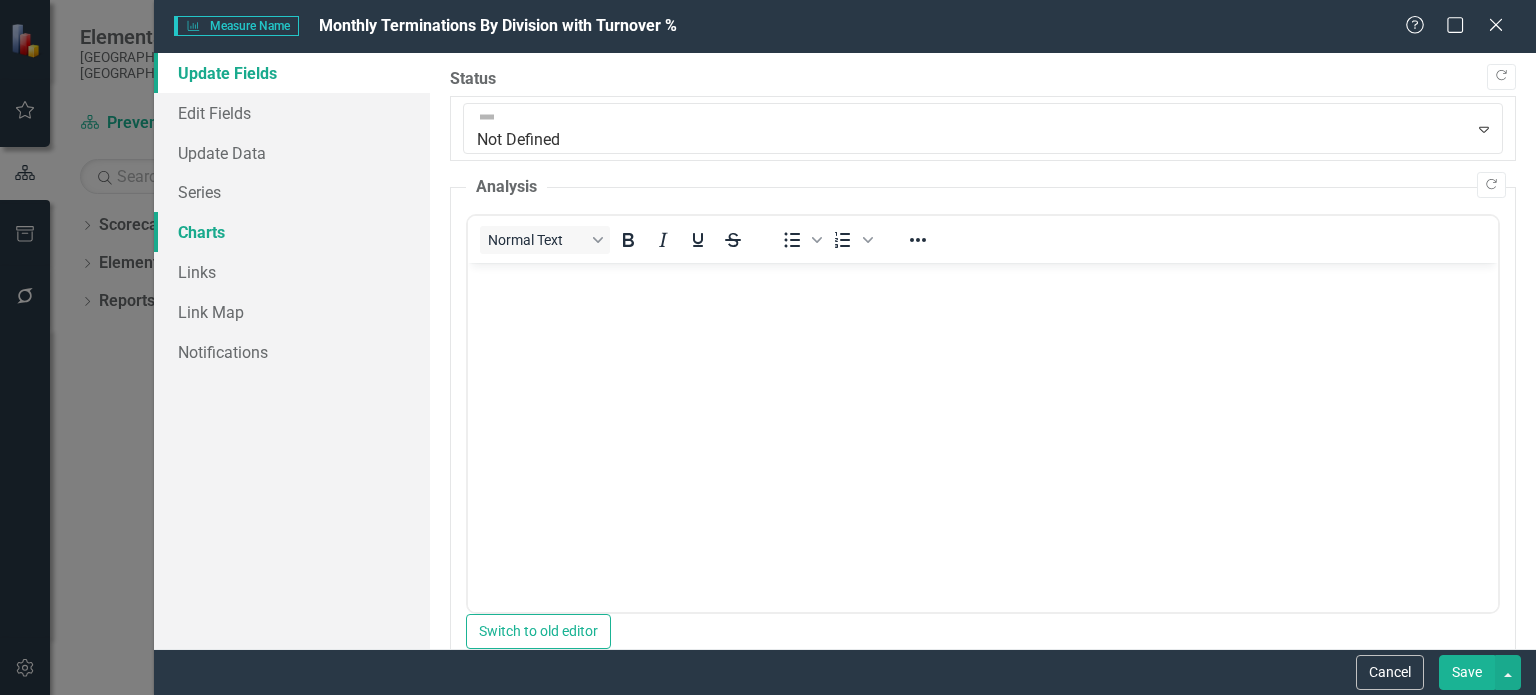 scroll, scrollTop: 0, scrollLeft: 0, axis: both 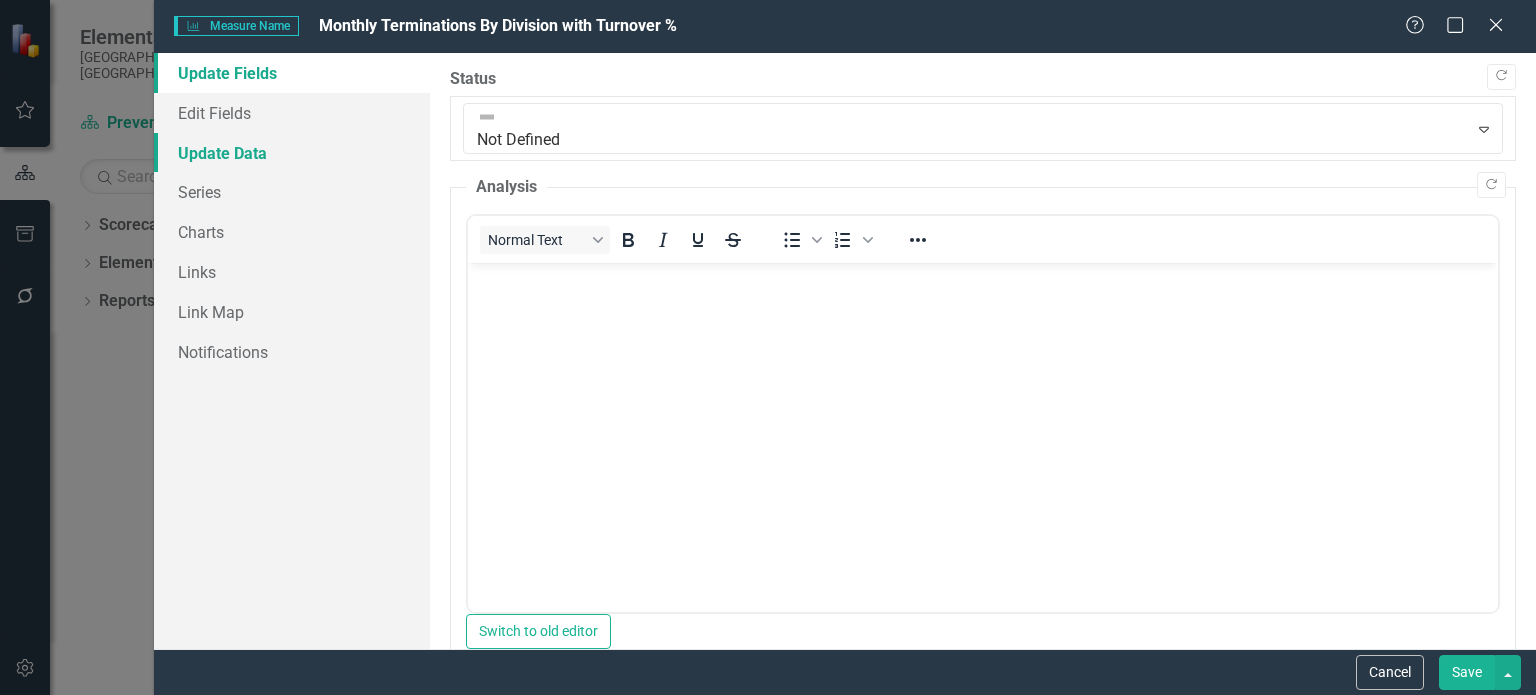 click on "Update  Data" at bounding box center [292, 153] 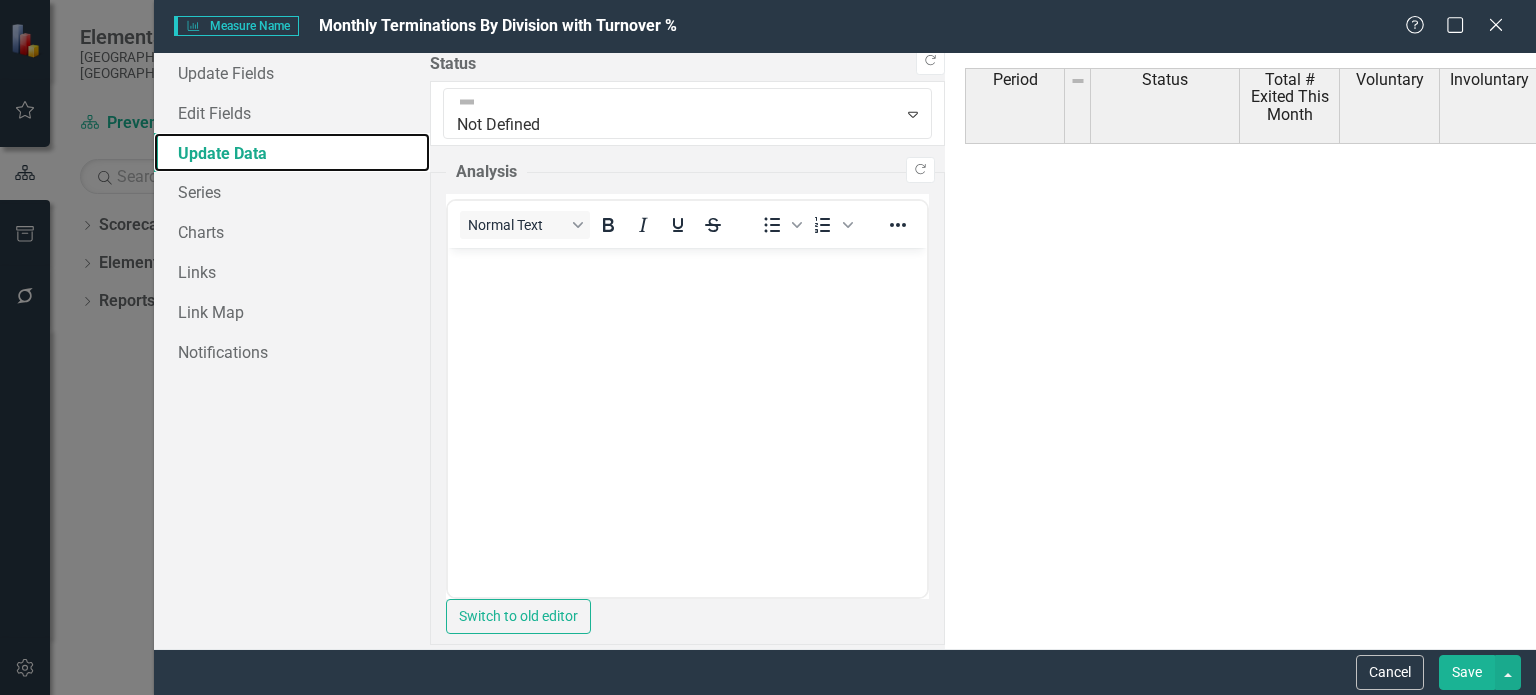 scroll, scrollTop: 600, scrollLeft: 0, axis: vertical 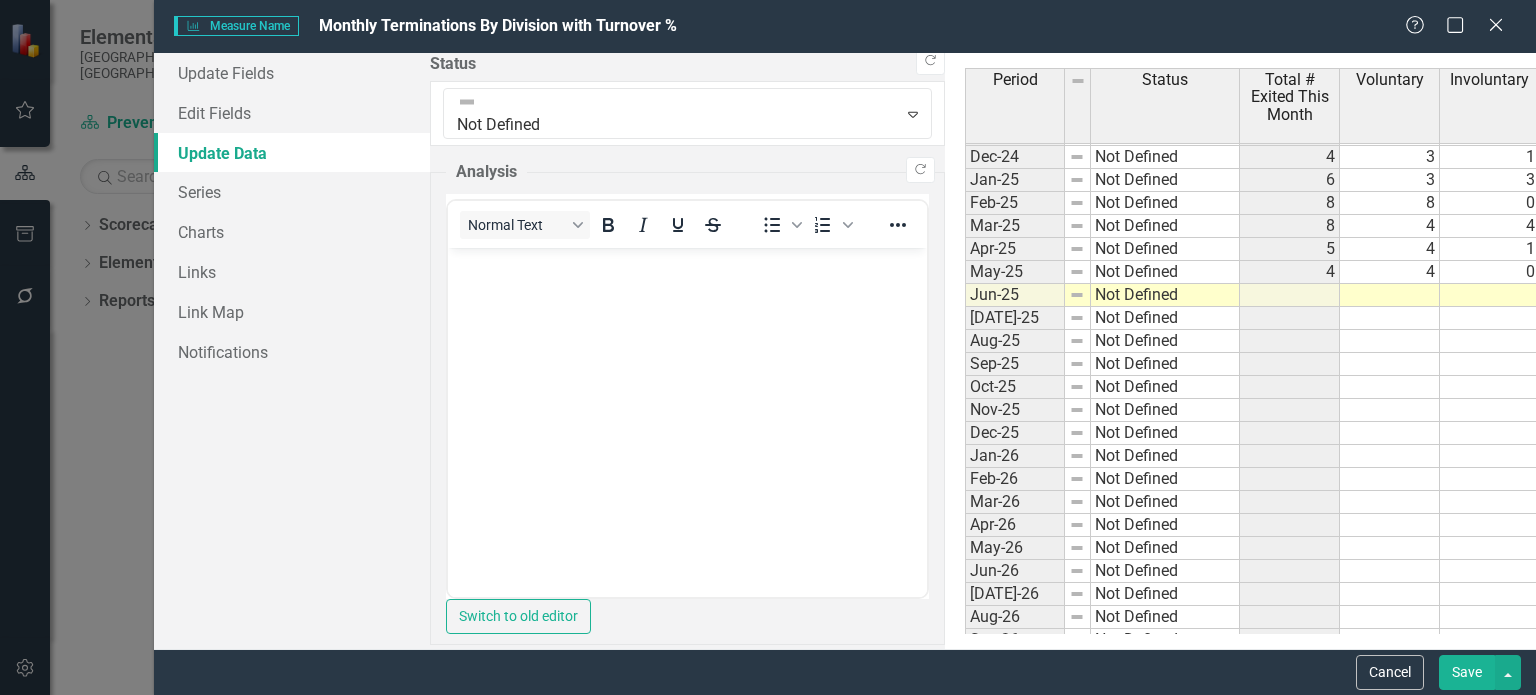 click on "Apr-24 Not Defined 3 3 0 3 2 1 0 0 2 1 2 3.34 May-24 Not Defined 6 6 0 3 1 1 0 0 0 0 1 4.66 Jun-24 Not Defined 8 7 1 4 0 1 0 2 0 1 0 2.32 [DATE]-24 Not Defined 8 5 3 3 1 0 0 0 0 1 2 0.70 Aug-24 Not Defined 3 2 1 2 0 0 0 0 0 1 0 4.54 Sep-24 Not Defined 5 5 0 2 0 0 0 0 0 2 2 1.77 Oct-24 Not Defined 5 4 1 0 0 1 0 0 1 2 1 3.85 Nov-24 Not Defined 7 6 1 1 2 2 0 0 0 1 1 2.25 Dec-24 Not Defined 4 3 1 0 1 1 0 0 0 1 1 4.68 Jan-25 Not Defined 6 3 3 4 1 0 0 0 0 1 0 3.04 Feb-25 Not Defined 8 8 0 3 2 0 0 0 2 1 0 1.69 Mar-25 Not Defined 8 4 4 3 2 1 0 0 0 2 0 1.14 Apr-25 Not Defined 5 4 1 1 1 0 0 0 2 0 2 1.40 May-25 Not Defined 4 4 0 2 1 1 0 0 0 0 0 2.72 Jun-25 Not Defined [DATE]-25 Not Defined Aug-25 Not Defined Sep-25 Not Defined Oct-25 Not Defined Nov-25 Not Defined Dec-25 Not Defined Jan-26 Not Defined Feb-26 Not Defined Mar-26 Not Defined Apr-26 Not Defined May-26 Not Defined Jun-26 Not Defined [DATE]-26 Not Defined Aug-26 Not Defined Sep-26 Not Defined Oct-26 Not Defined Nov-26 Not Defined Dec-26 Not Defined" at bounding box center [1802, 341] 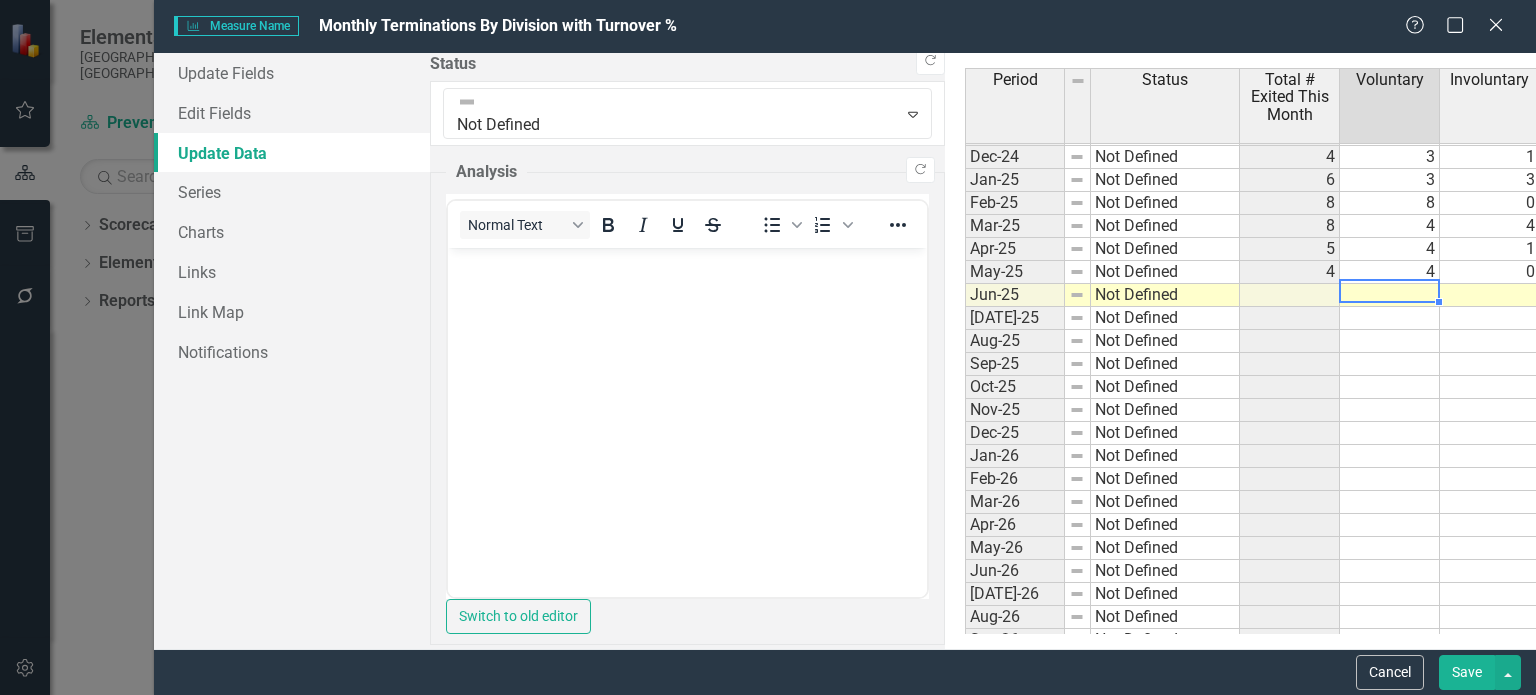 click at bounding box center (1390, 295) 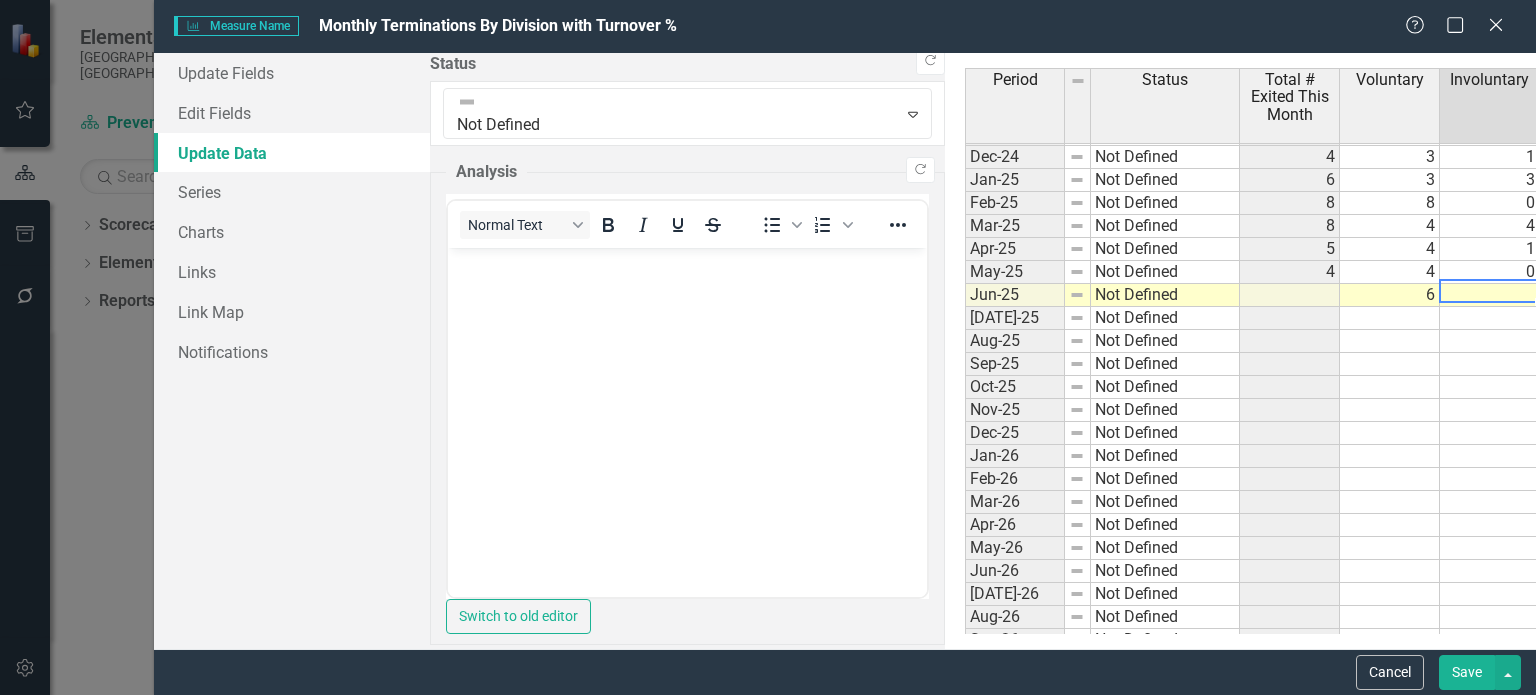 click at bounding box center (1490, 295) 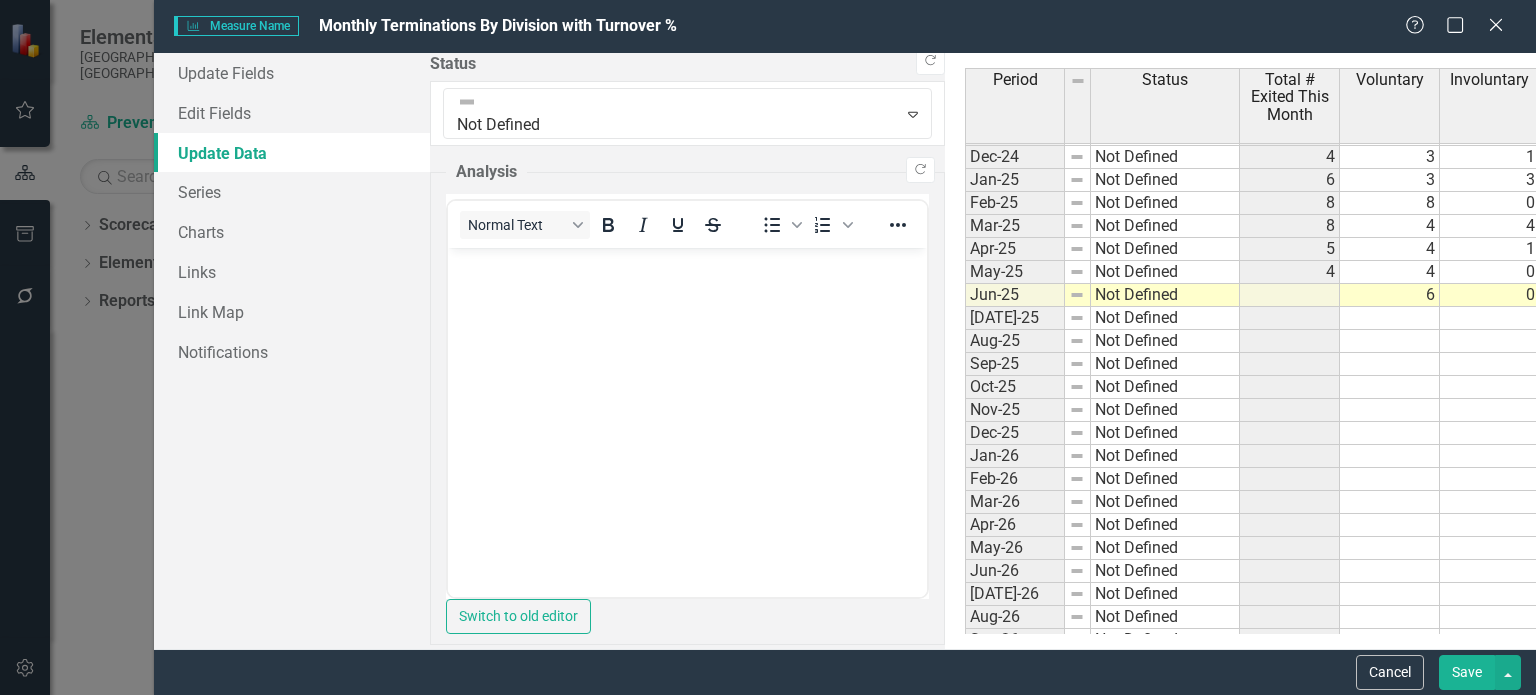 click on "6" at bounding box center [1390, 295] 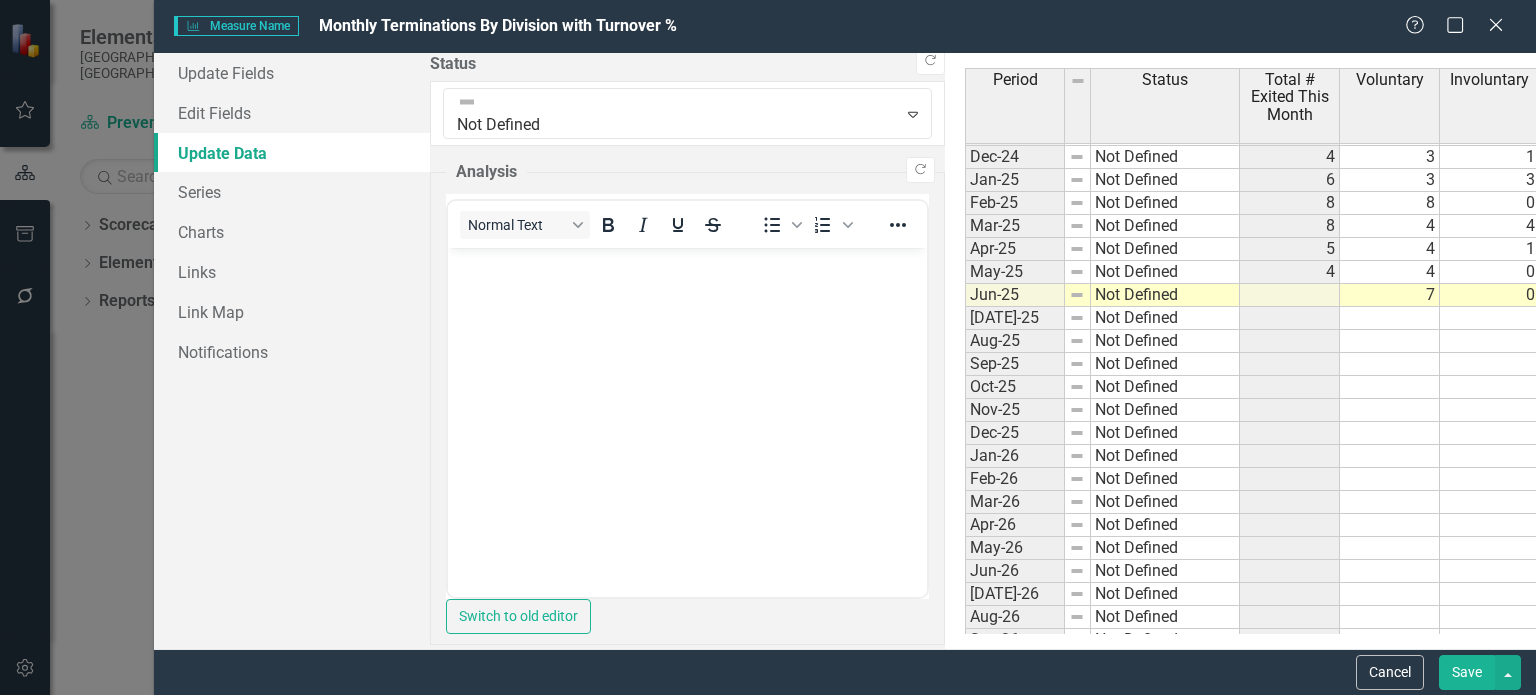 type on "3" 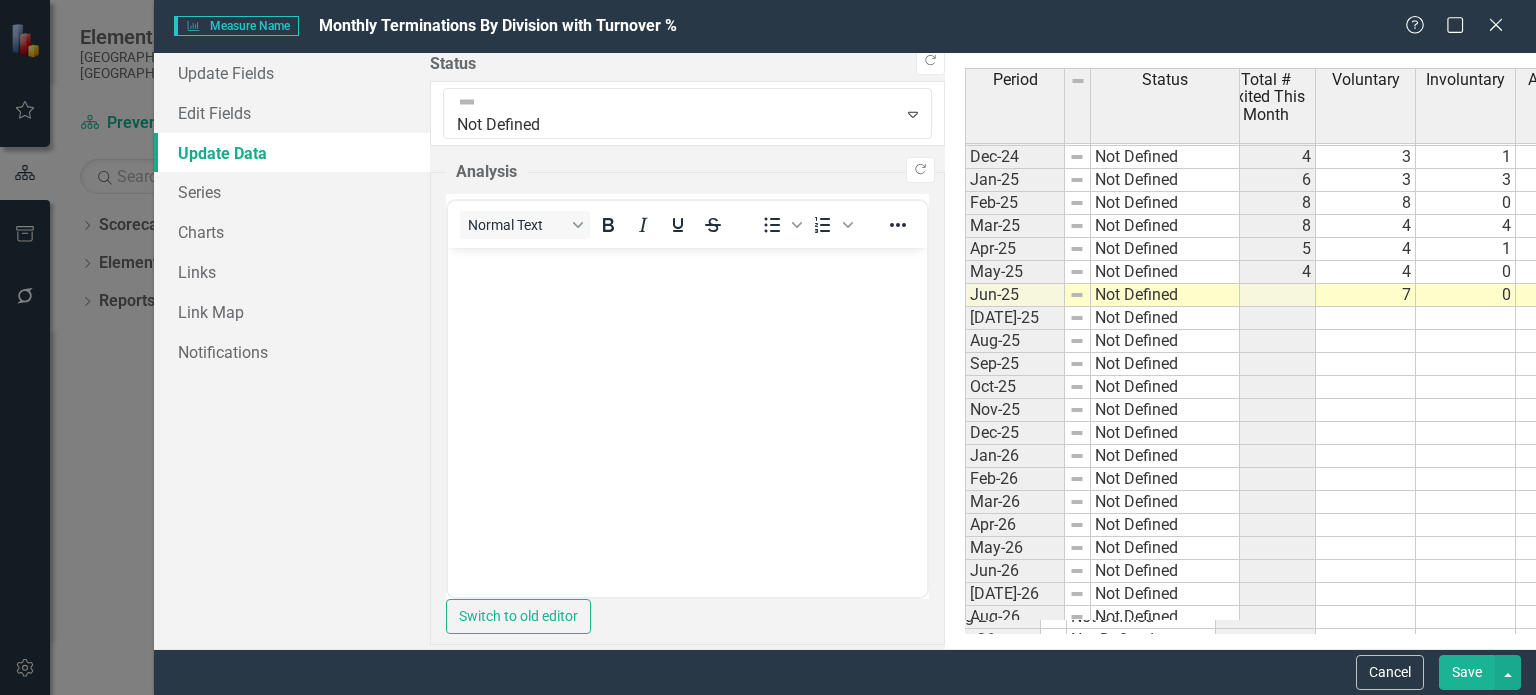 scroll, scrollTop: 2736, scrollLeft: 124, axis: both 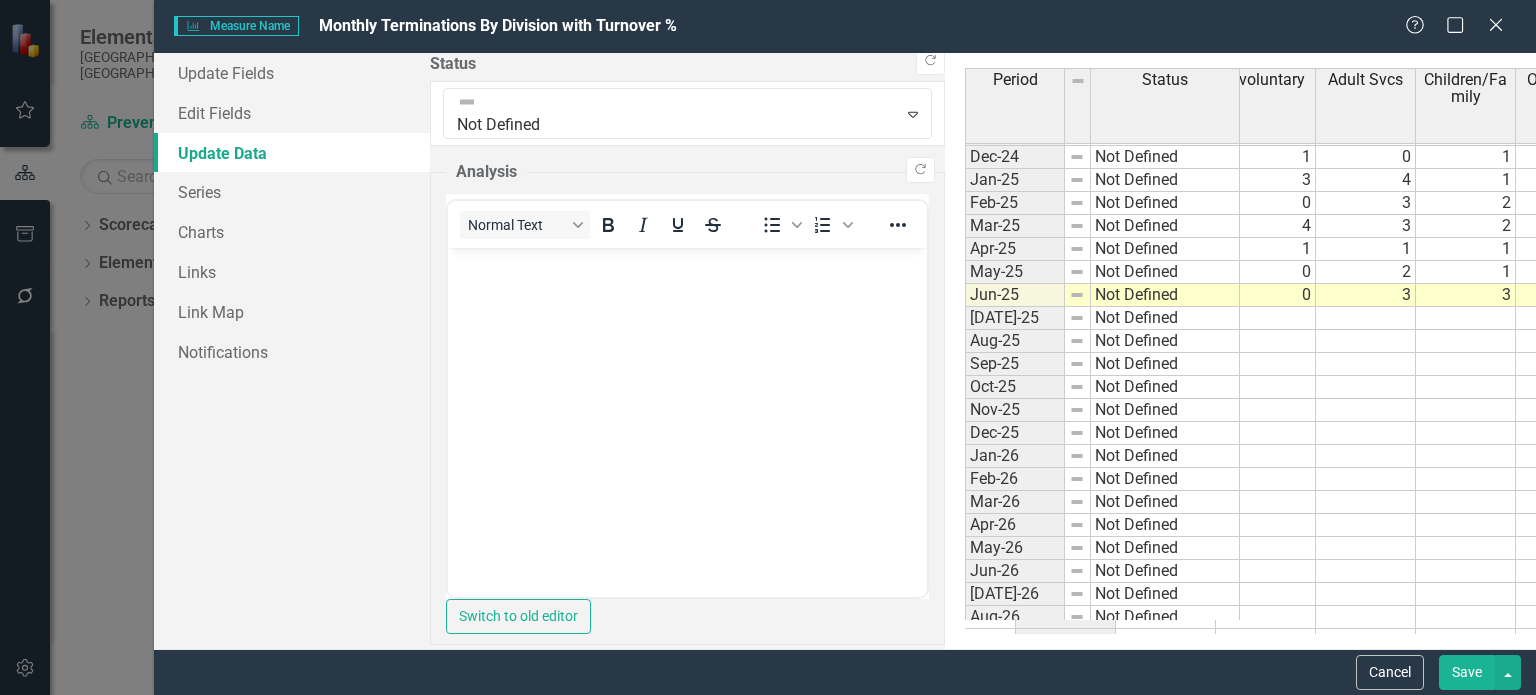 type on "1" 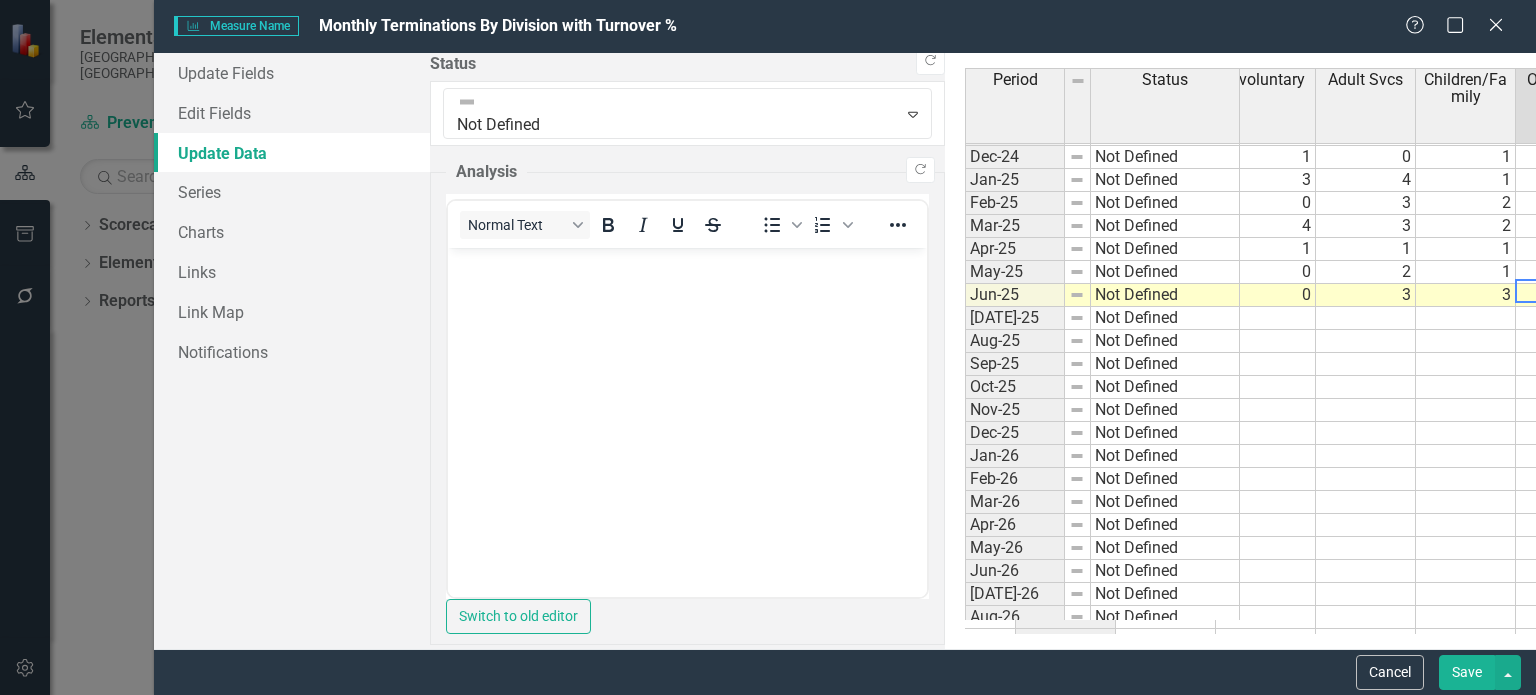 type on "0" 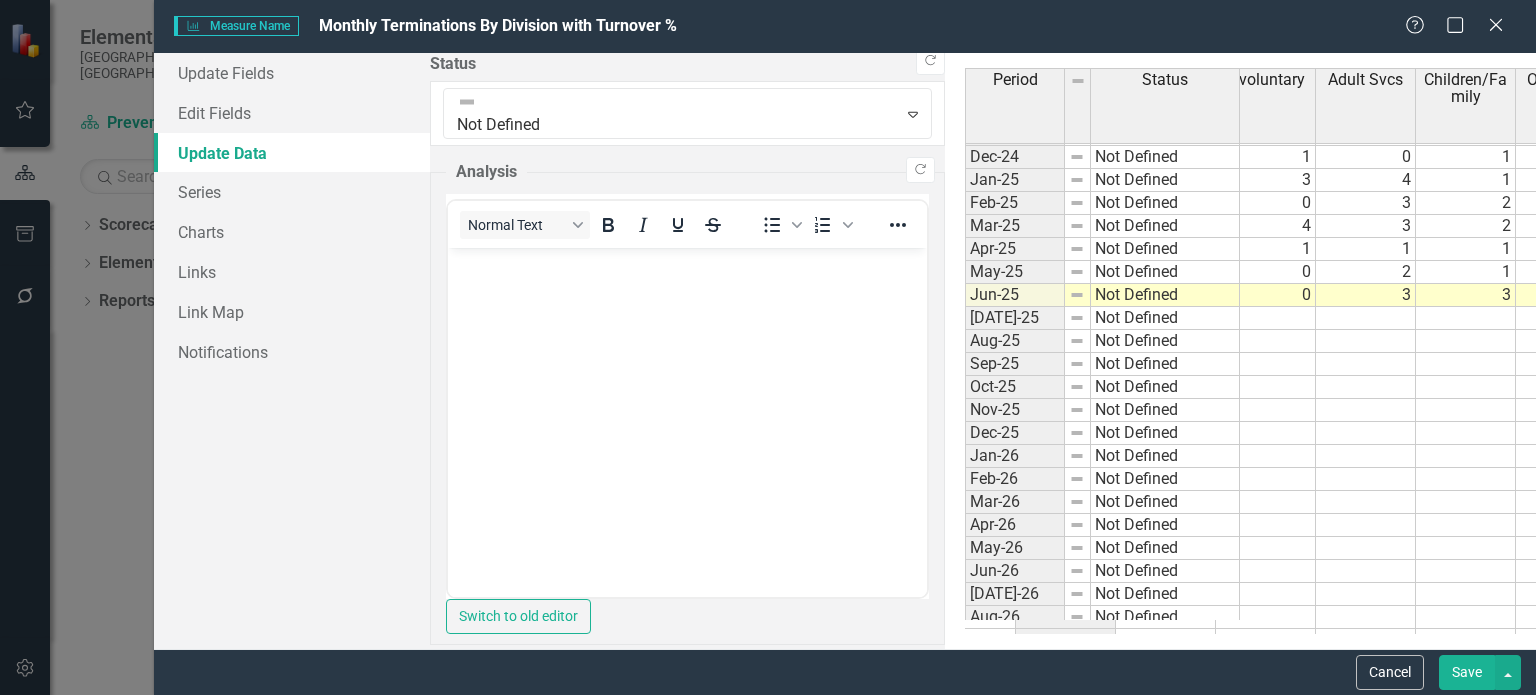 type on "0" 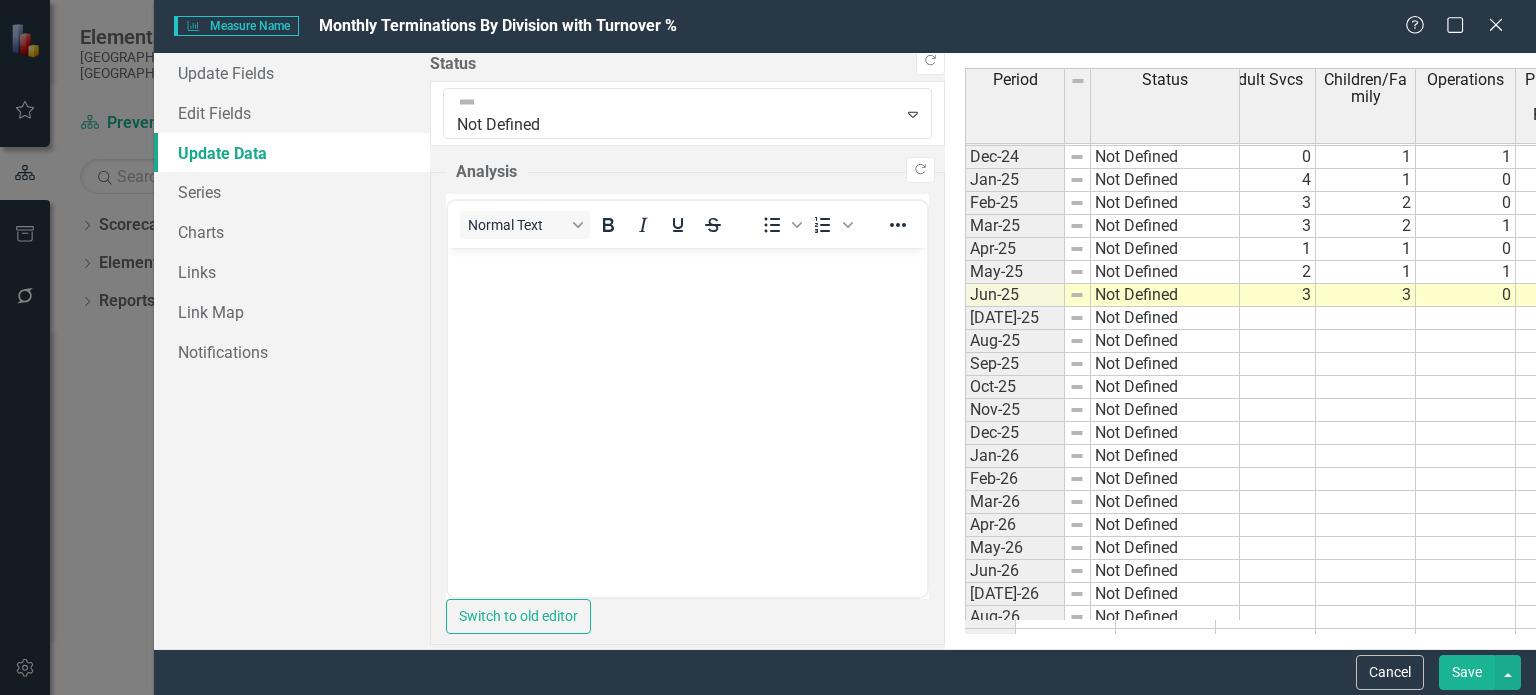 type on "0" 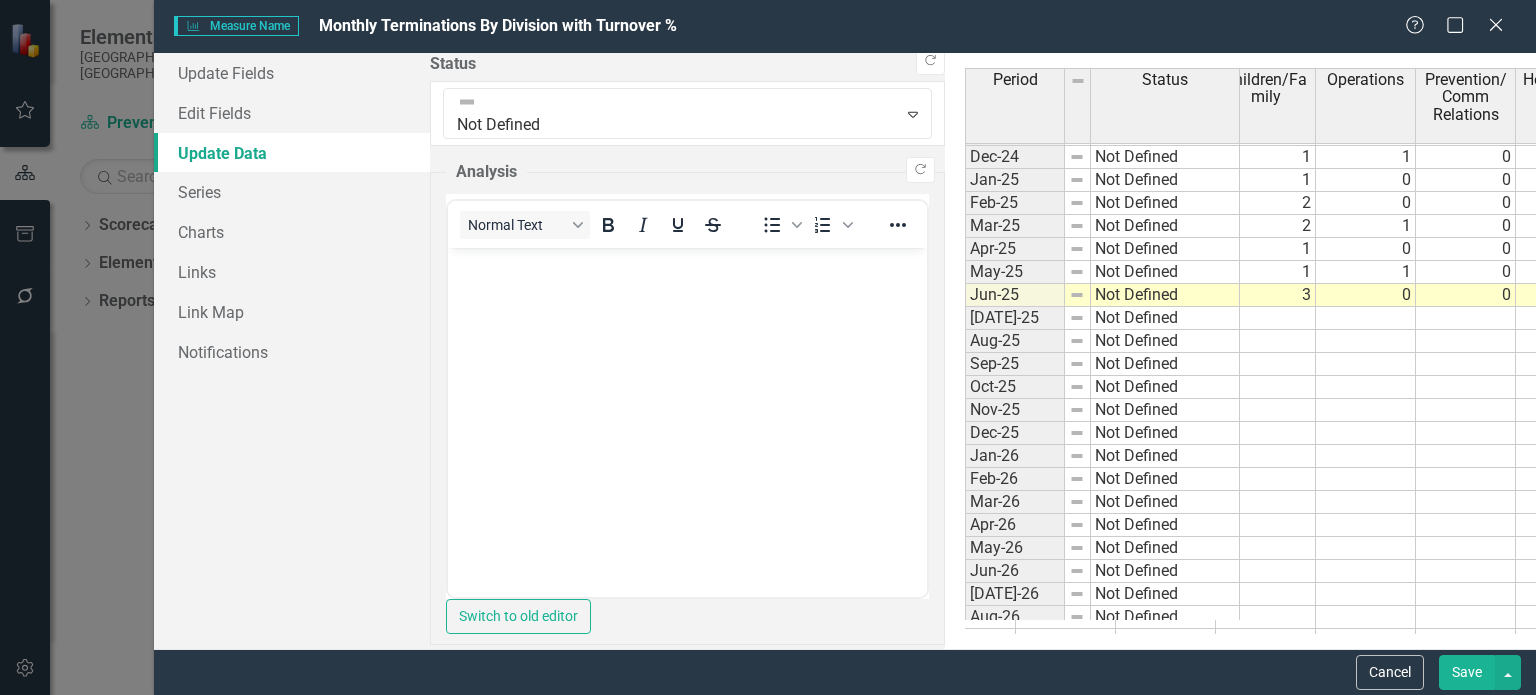 click at bounding box center (1966, 295) 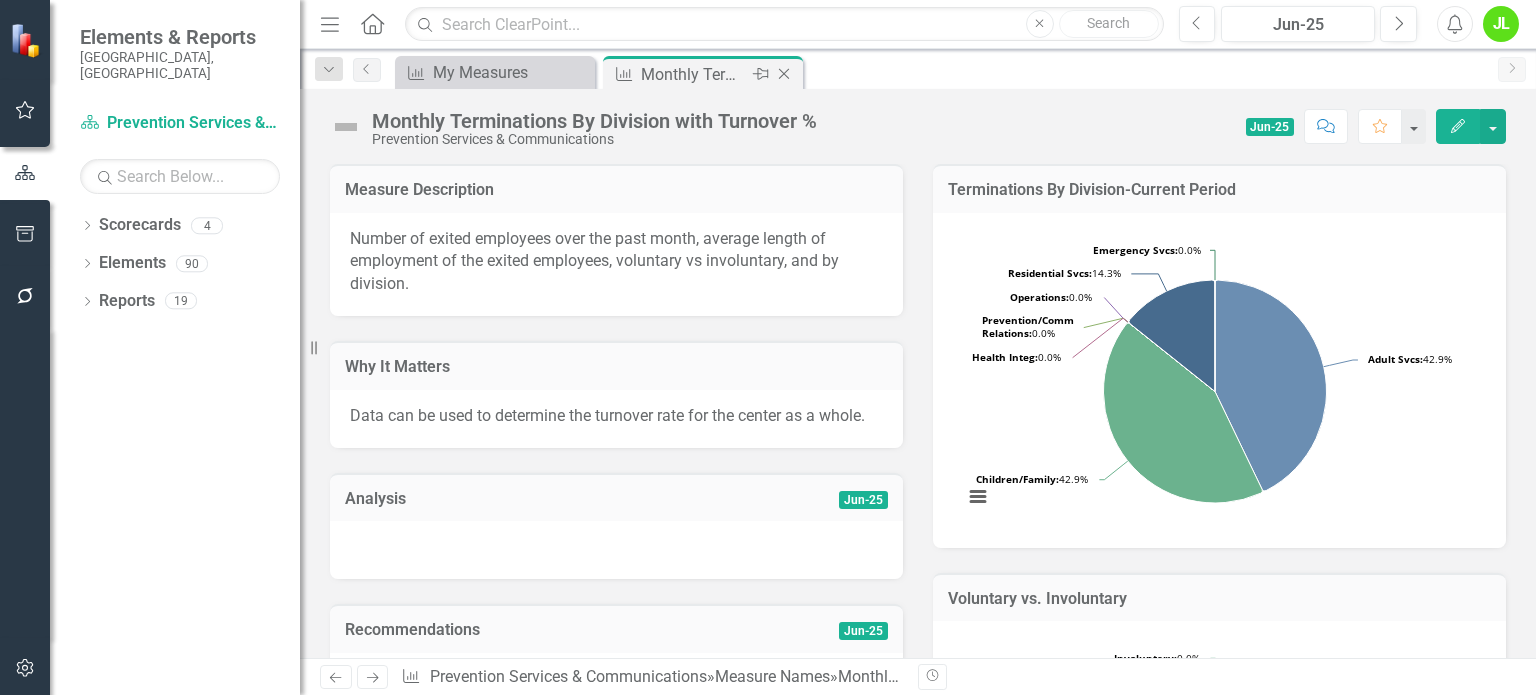 click on "Close" 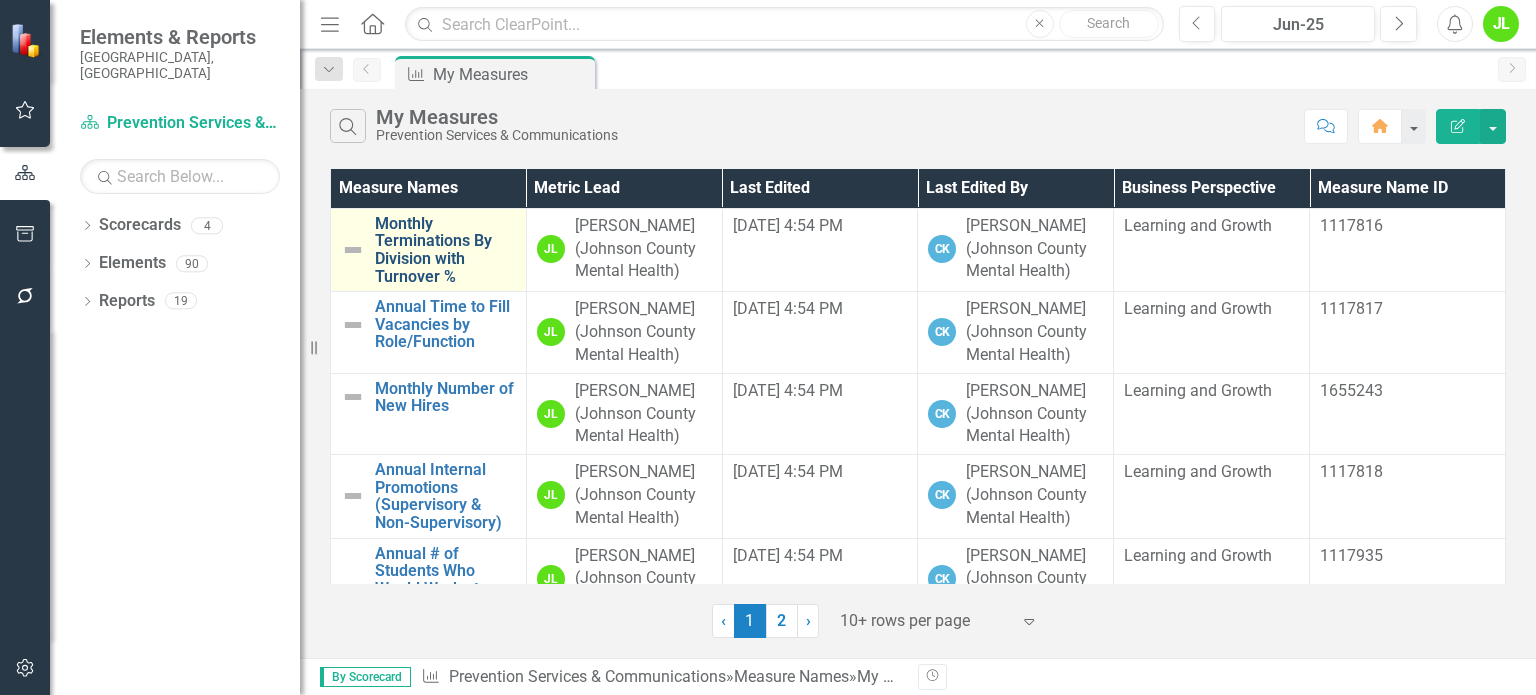 scroll, scrollTop: 200, scrollLeft: 0, axis: vertical 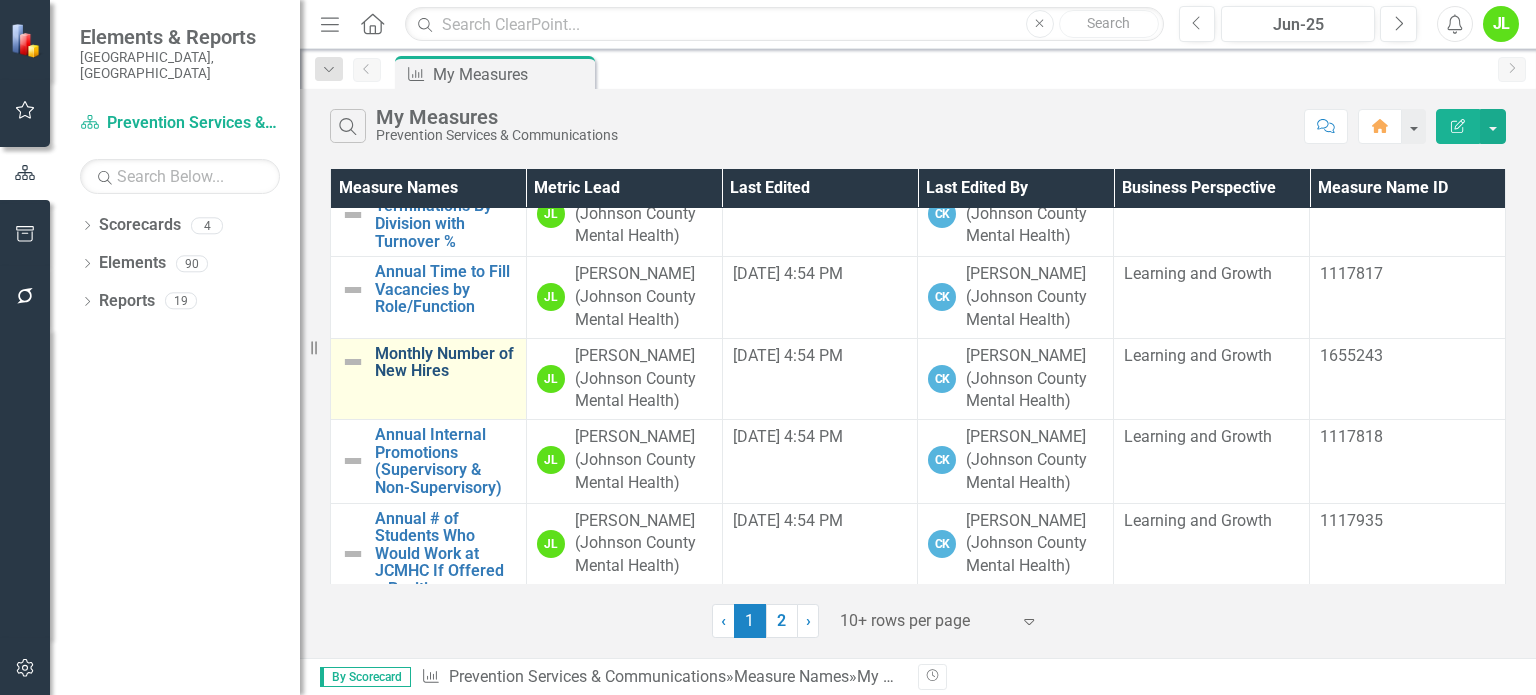 click on "Monthly Number of New Hires" at bounding box center (445, 362) 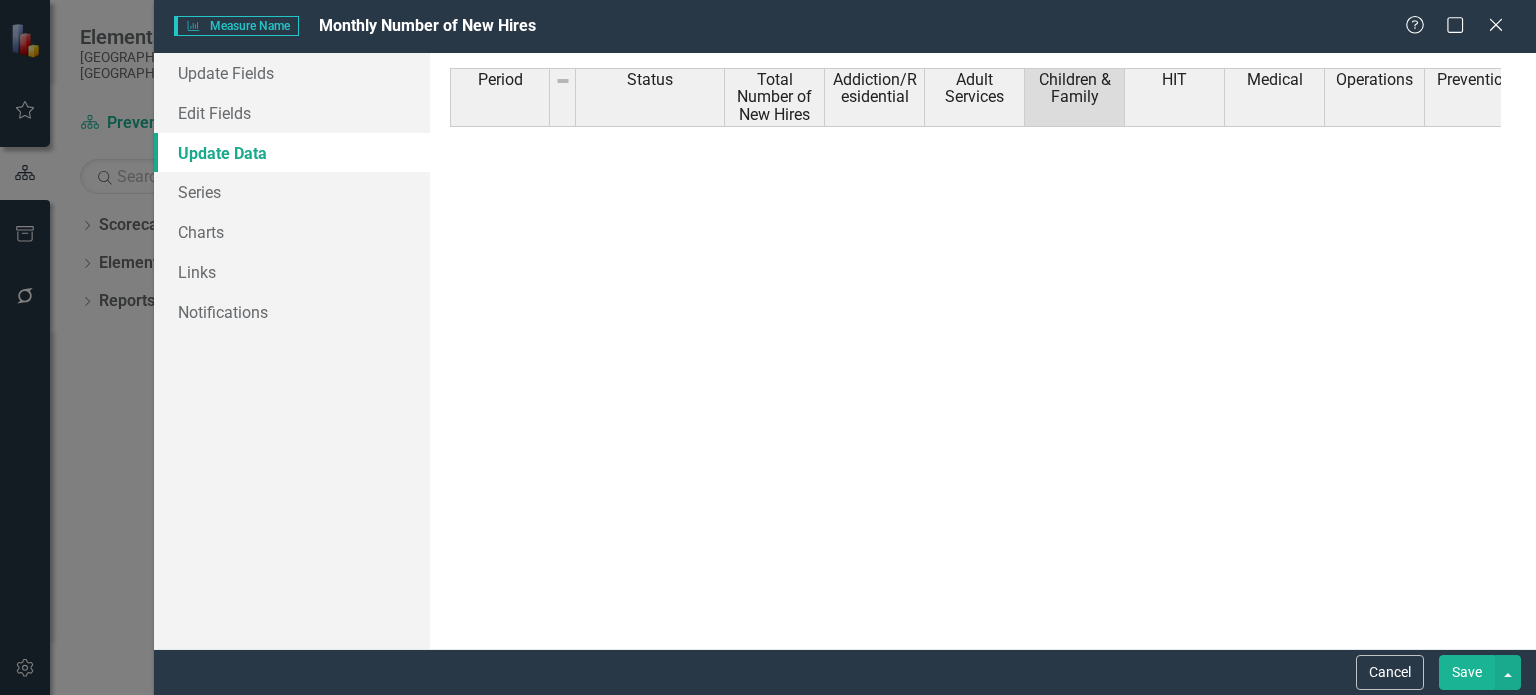 scroll, scrollTop: 0, scrollLeft: 0, axis: both 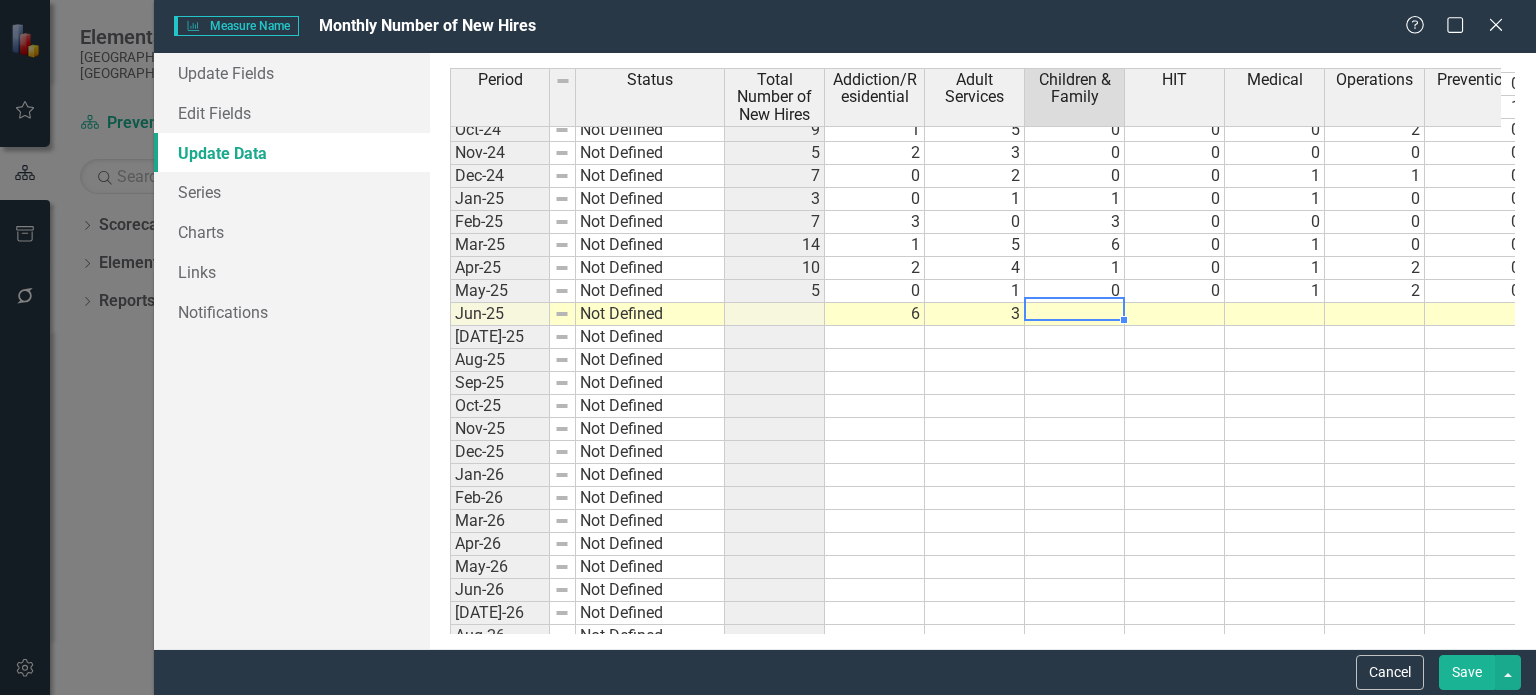 click at bounding box center [1075, 314] 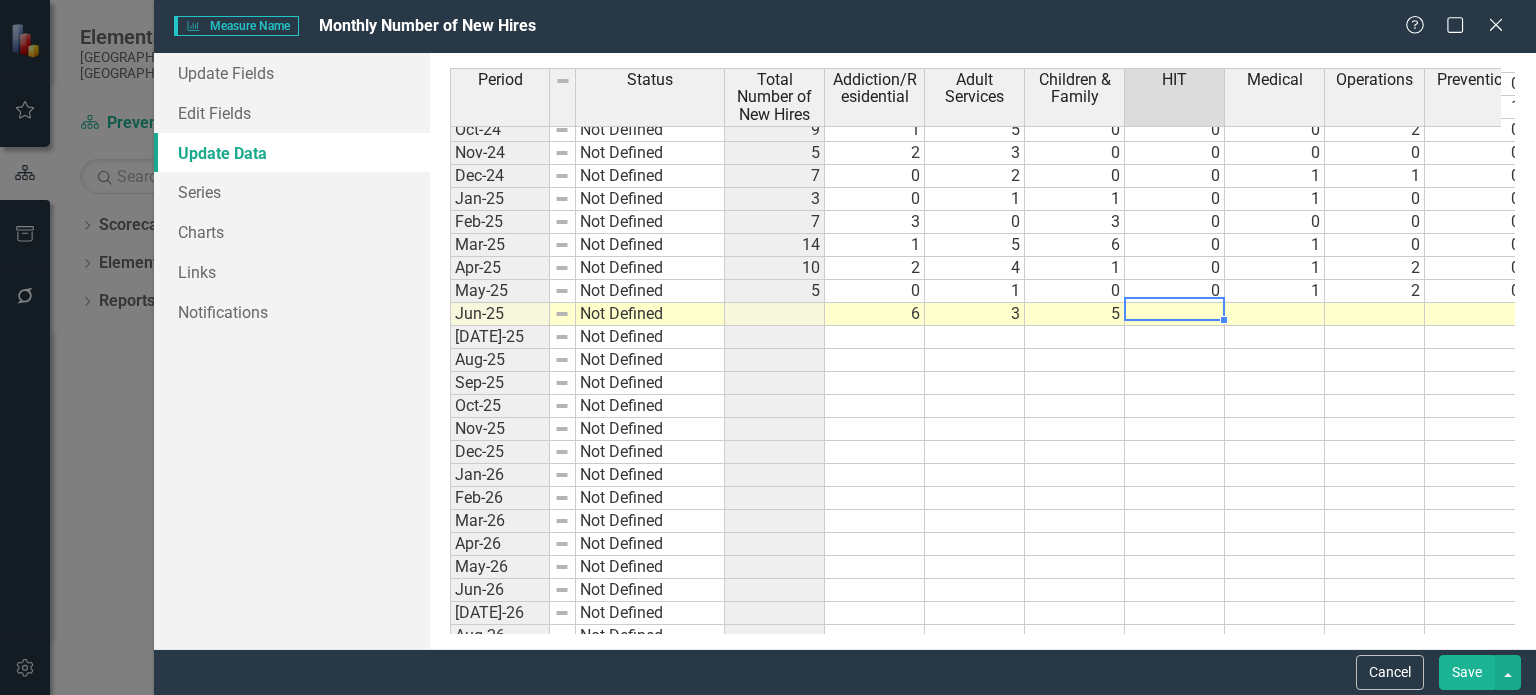click at bounding box center [1175, 314] 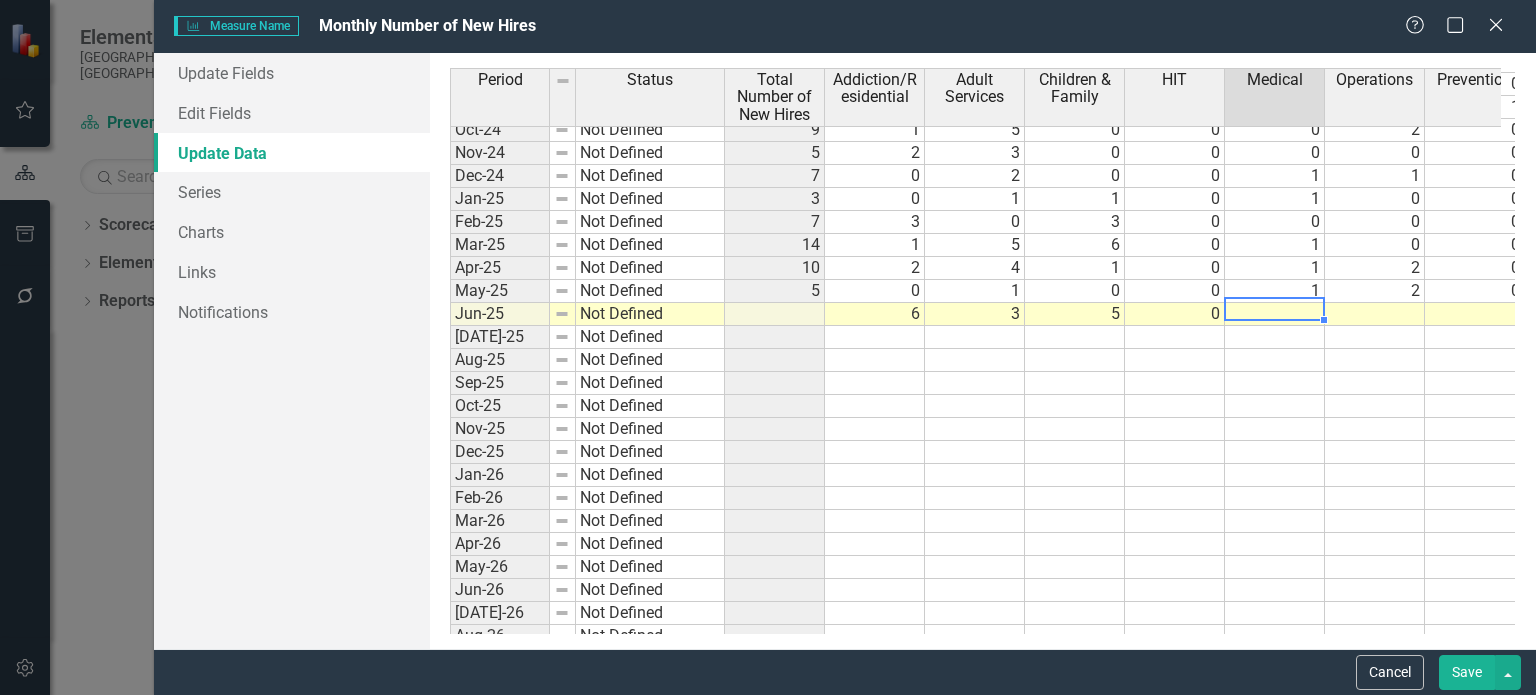 type on "3" 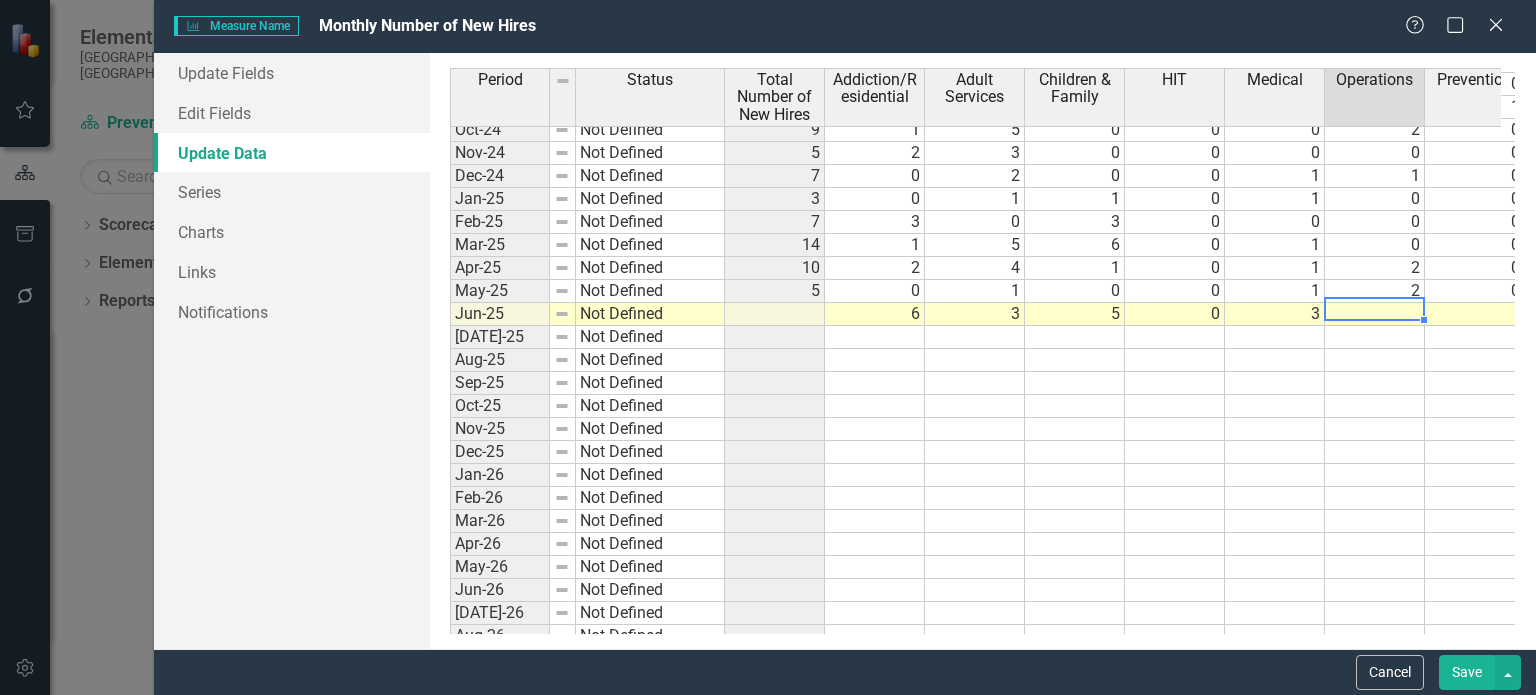 click at bounding box center [1375, 314] 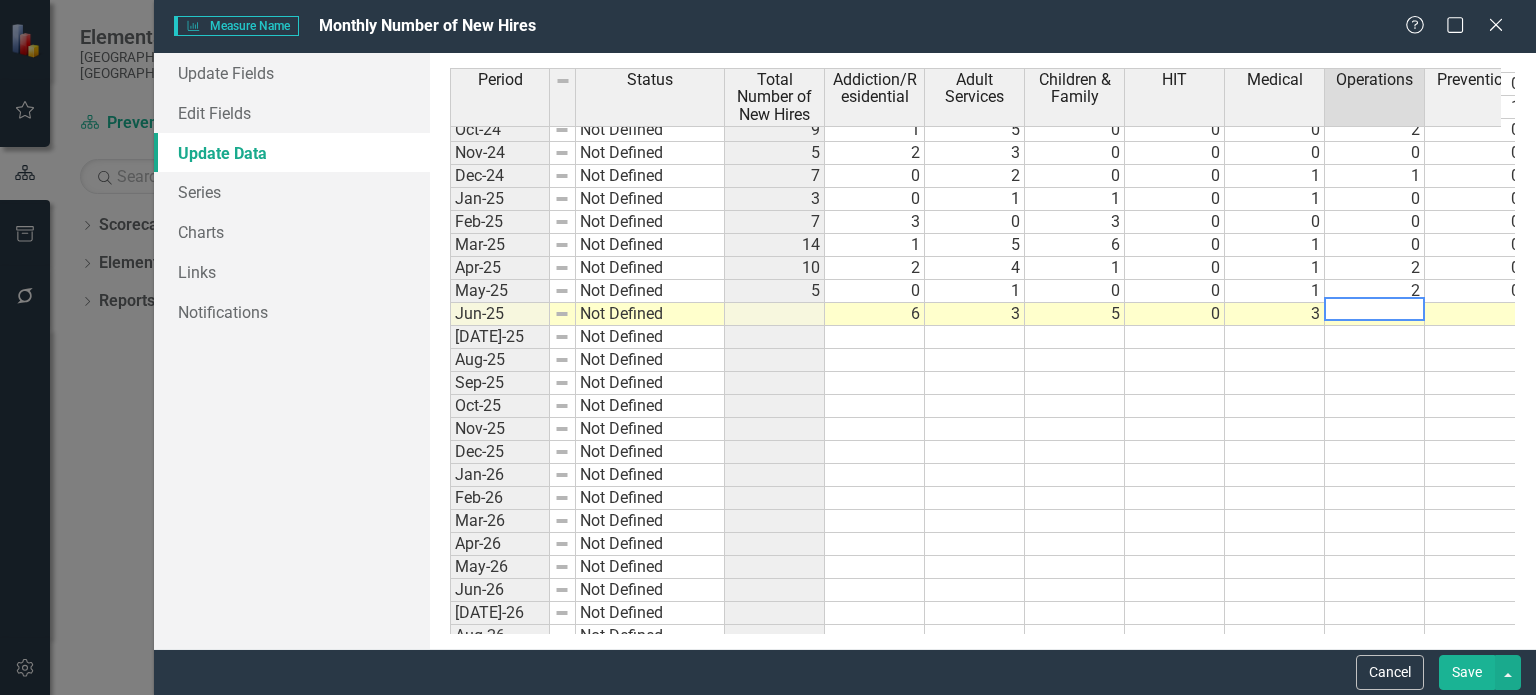 scroll, scrollTop: 2700, scrollLeft: 24, axis: both 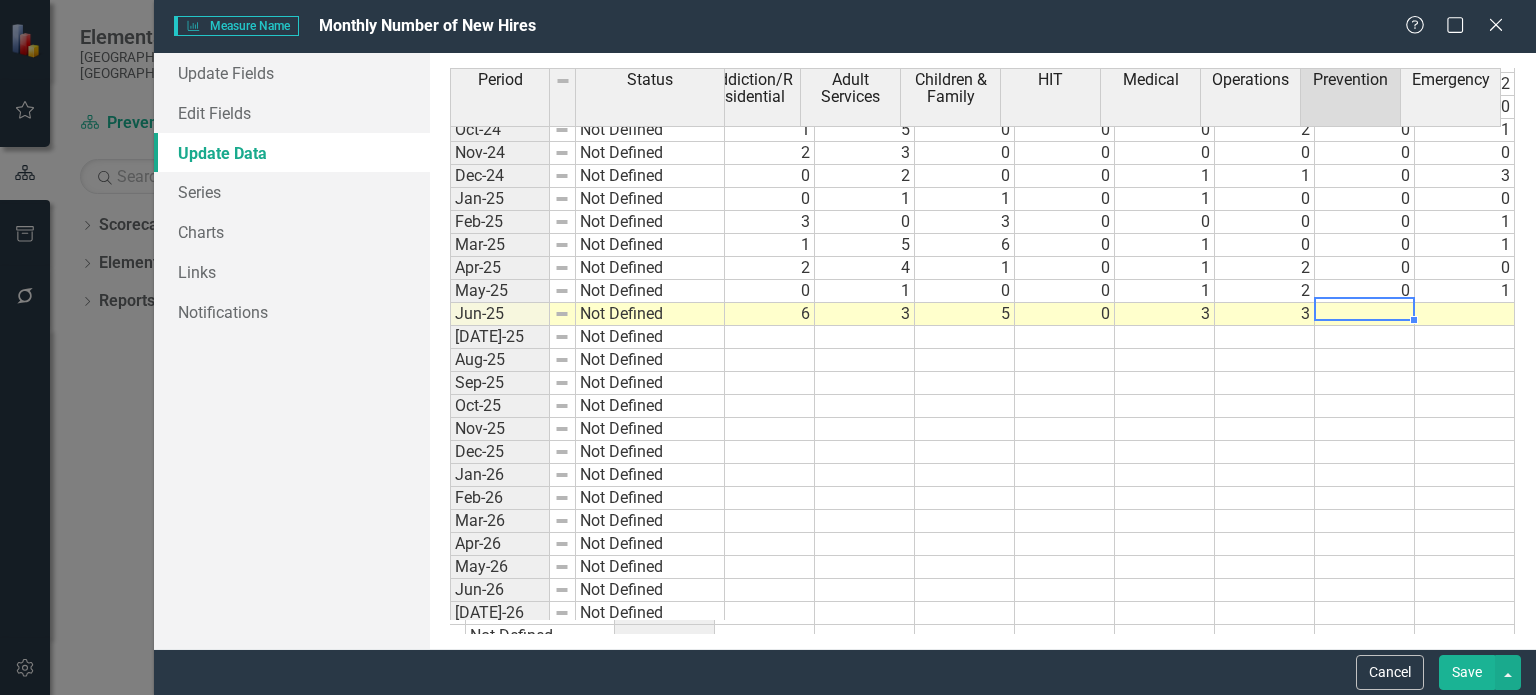 type on "0" 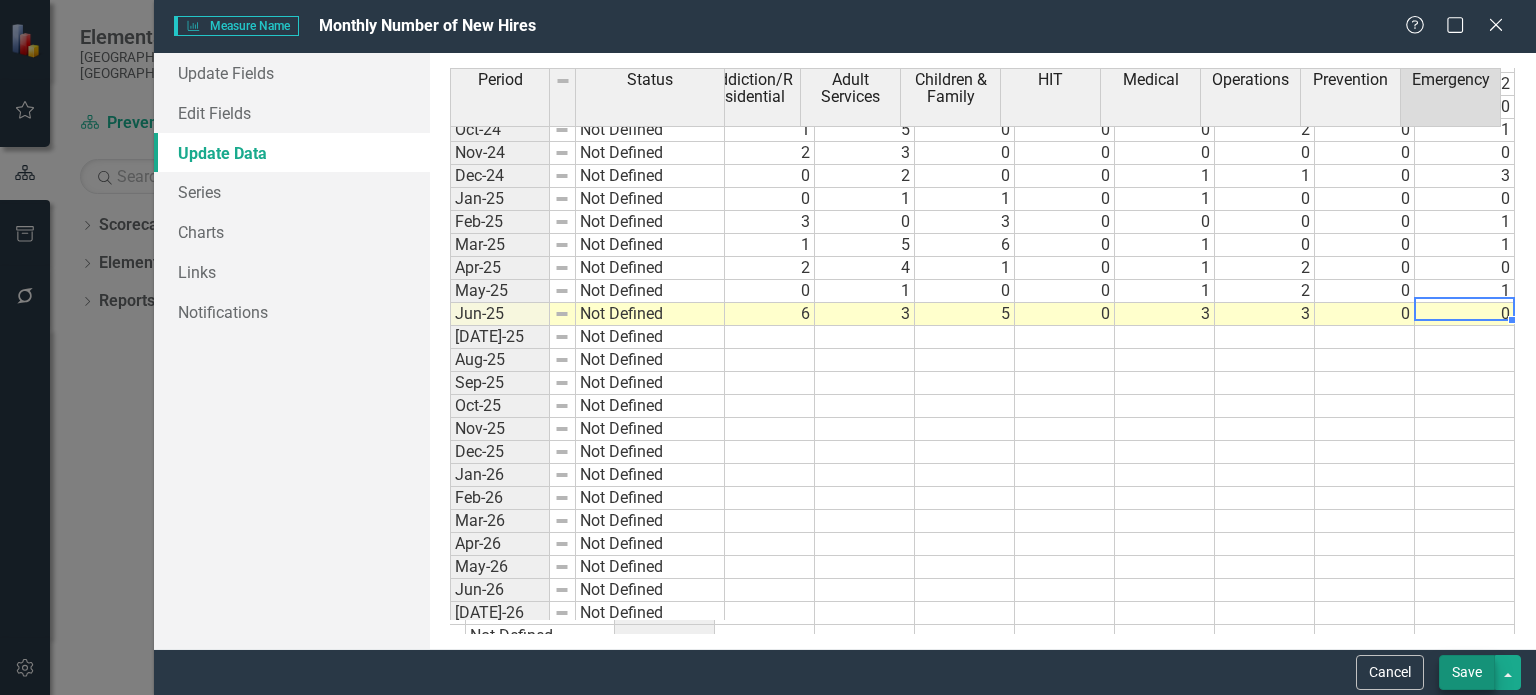 type on "0" 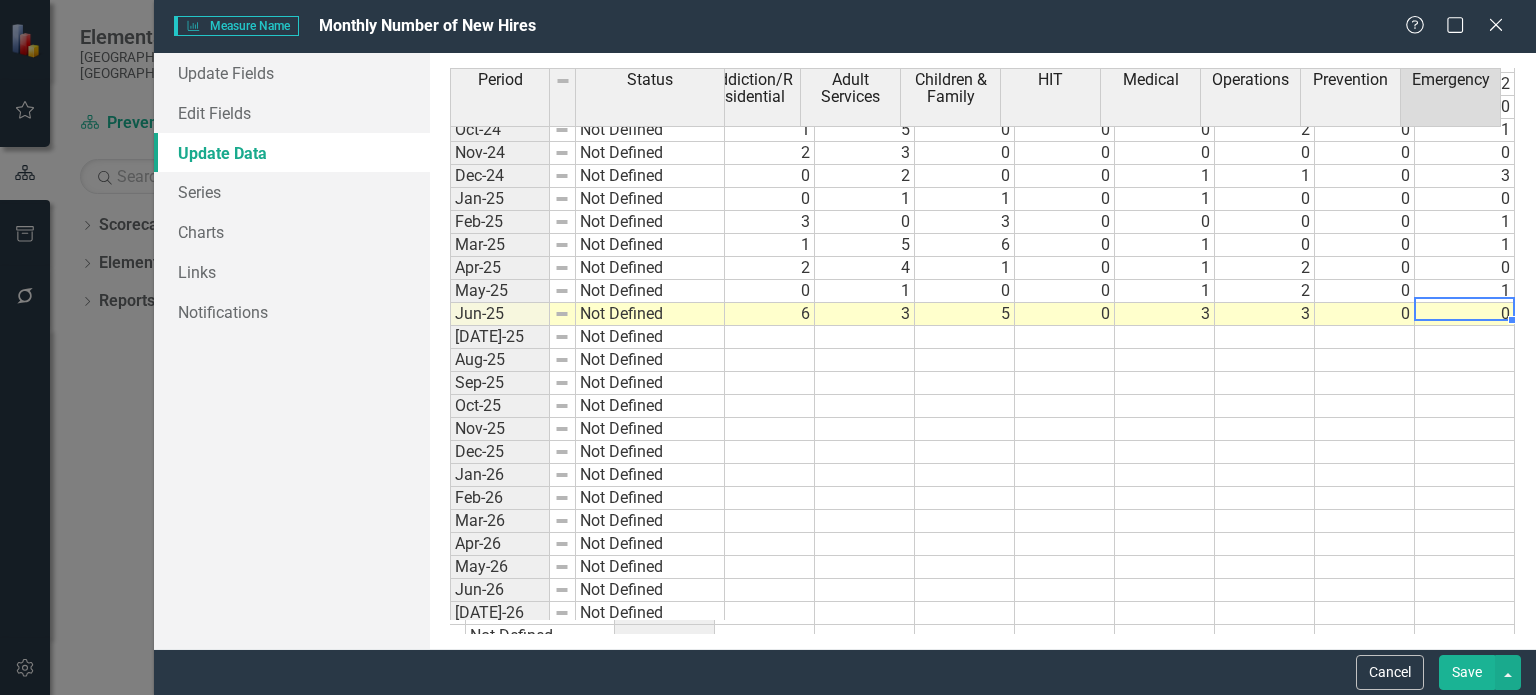 click on "Save" at bounding box center [1467, 672] 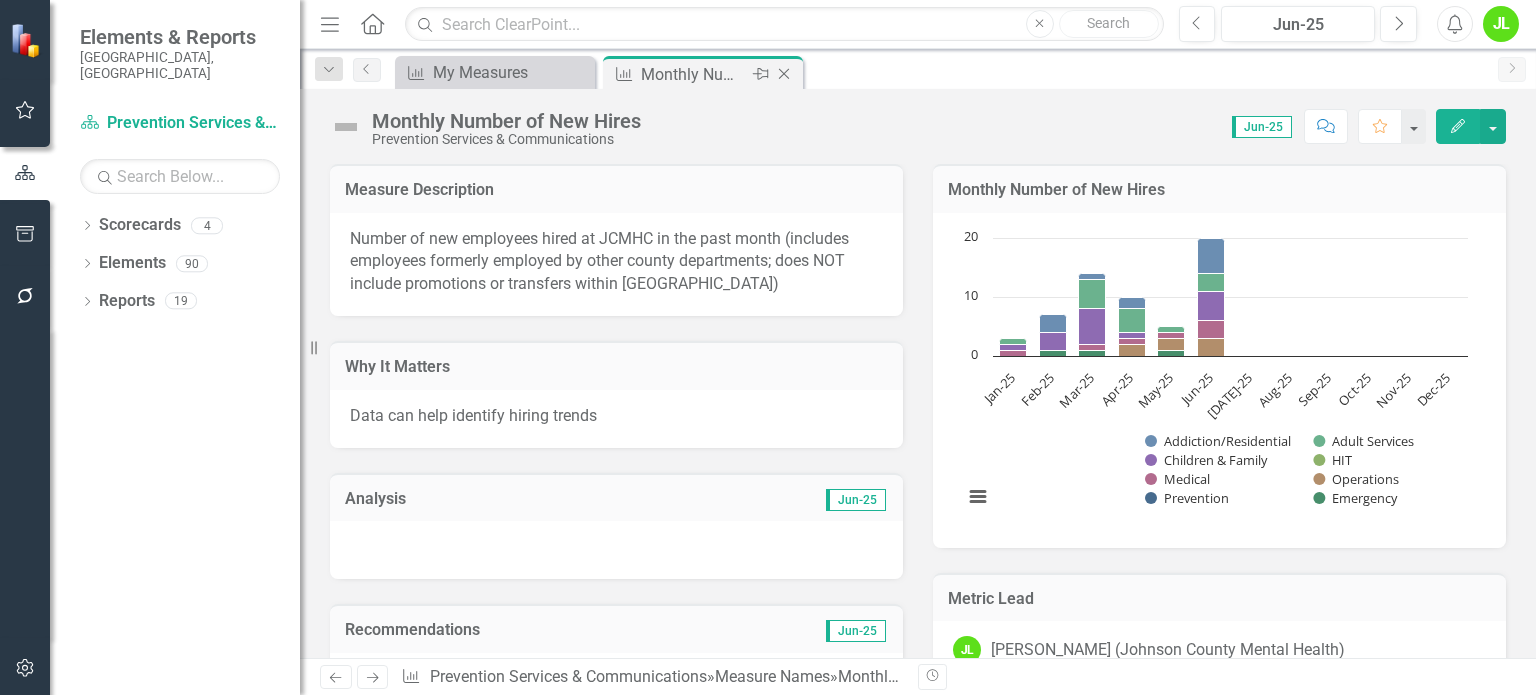 click on "Close" 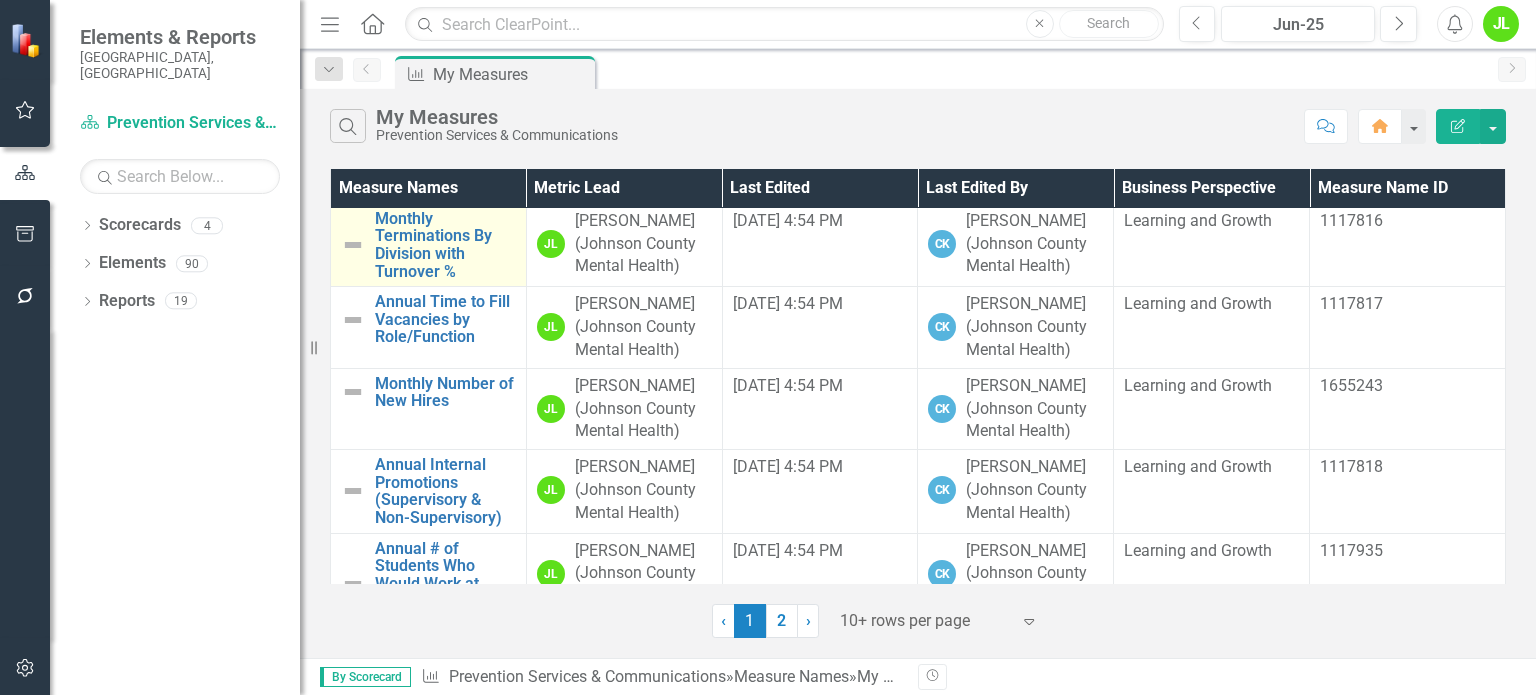 scroll, scrollTop: 200, scrollLeft: 0, axis: vertical 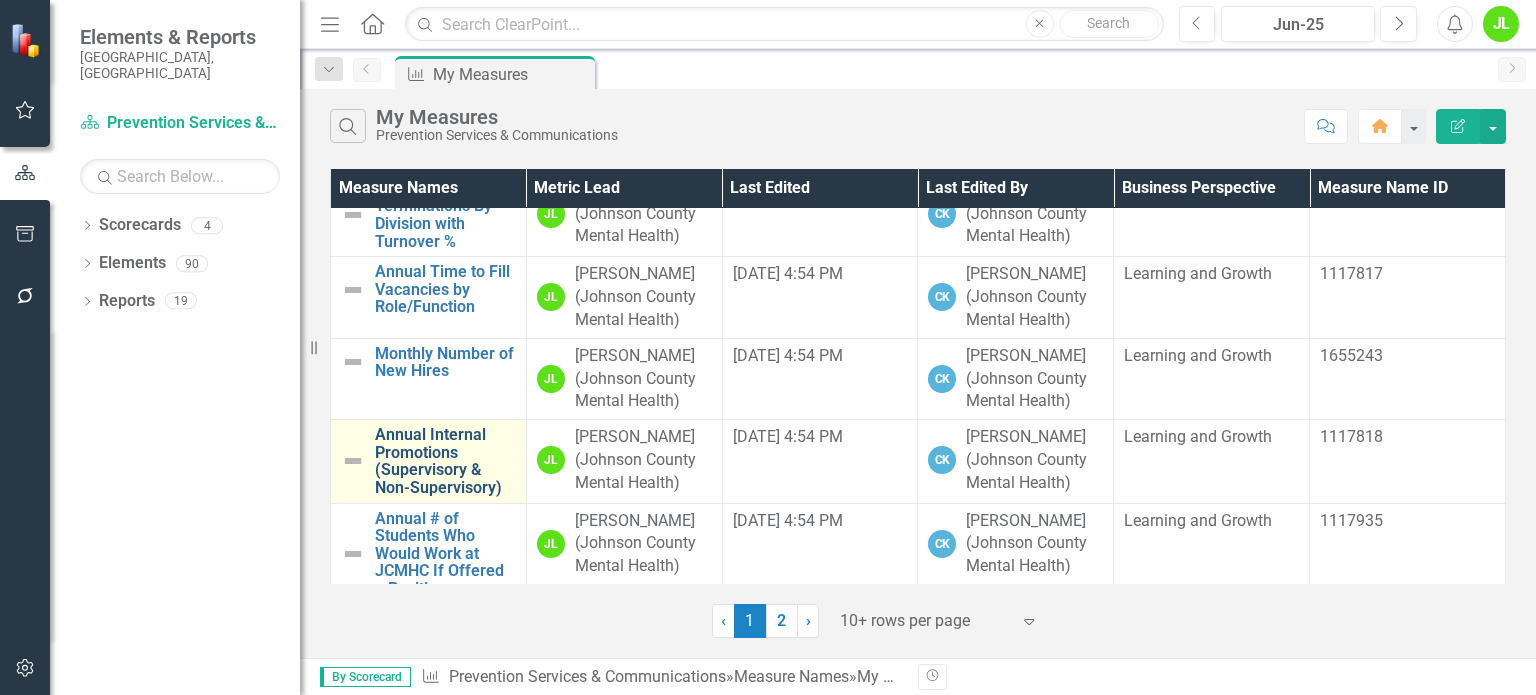 click on "Annual Internal Promotions (Supervisory & Non-Supervisory)" at bounding box center (445, 461) 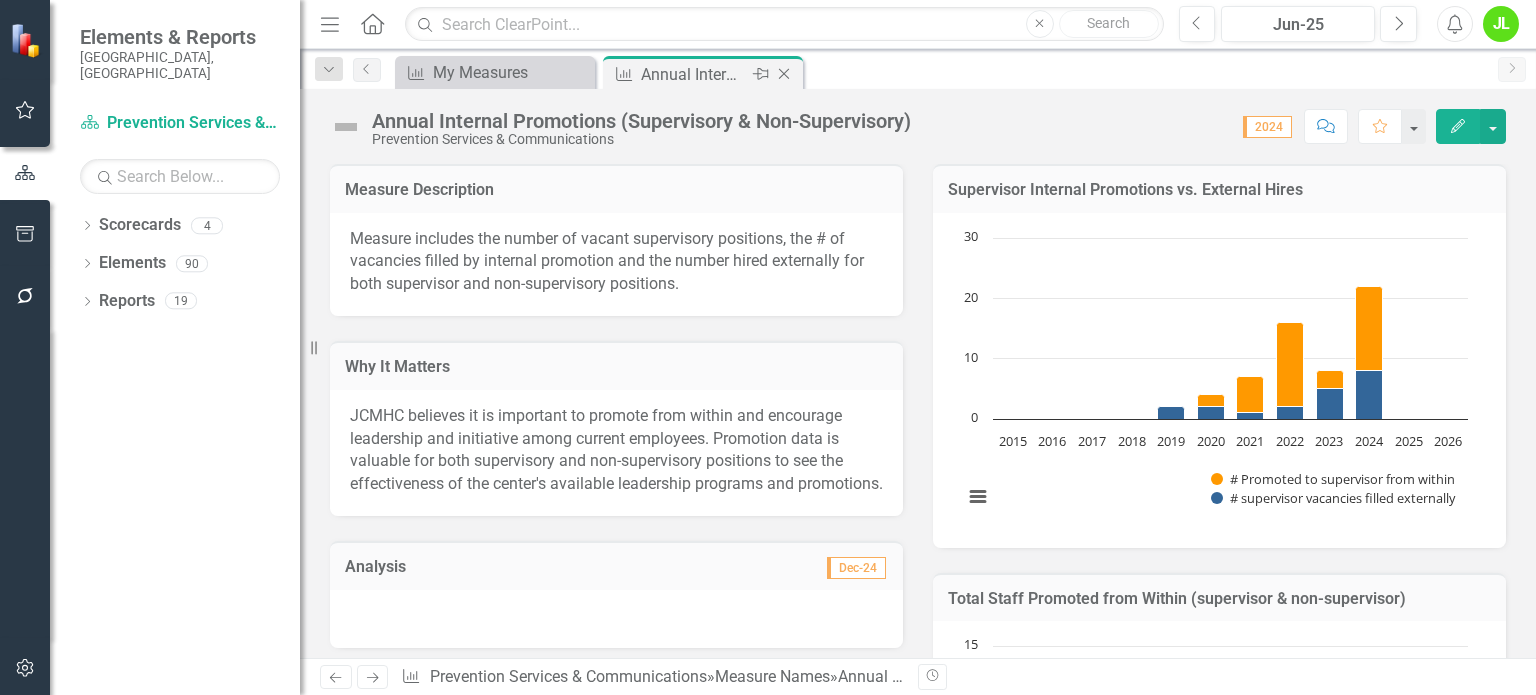 click on "Close" 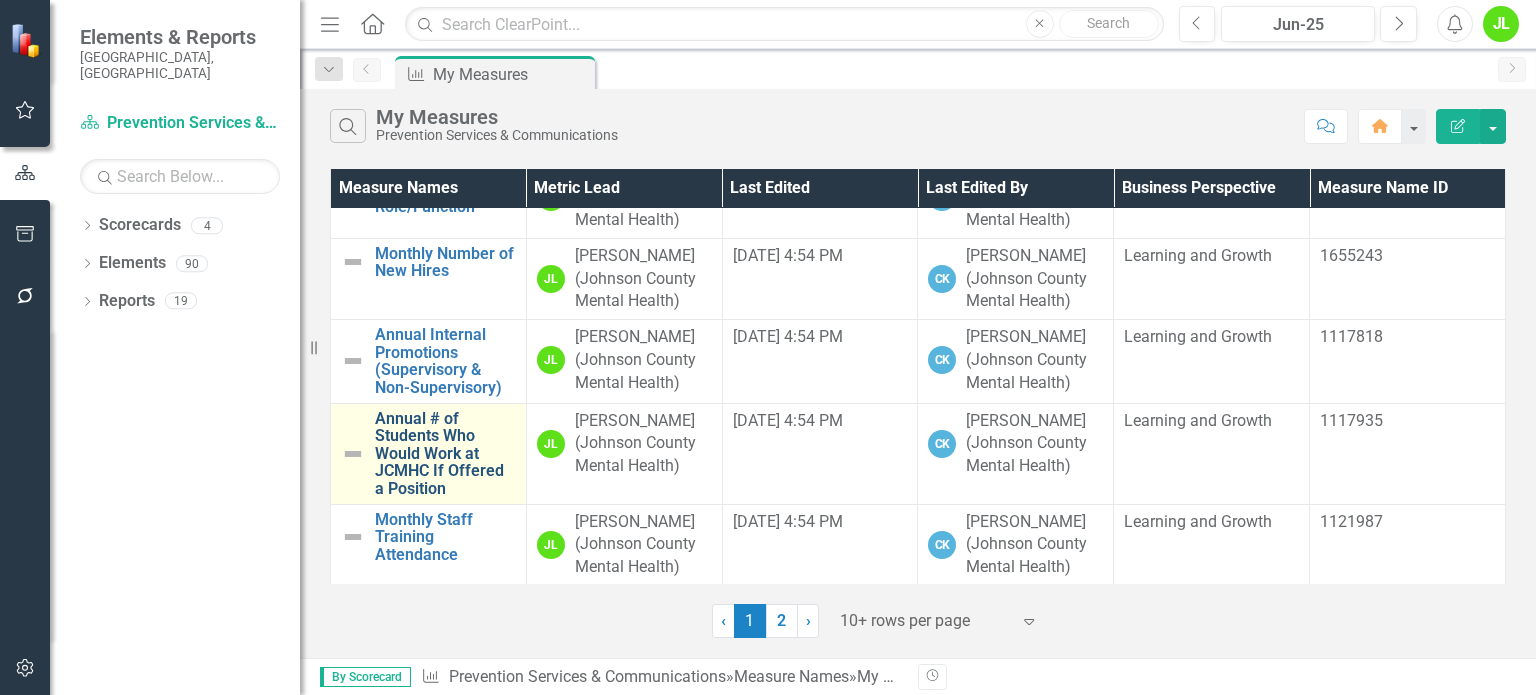 scroll, scrollTop: 400, scrollLeft: 0, axis: vertical 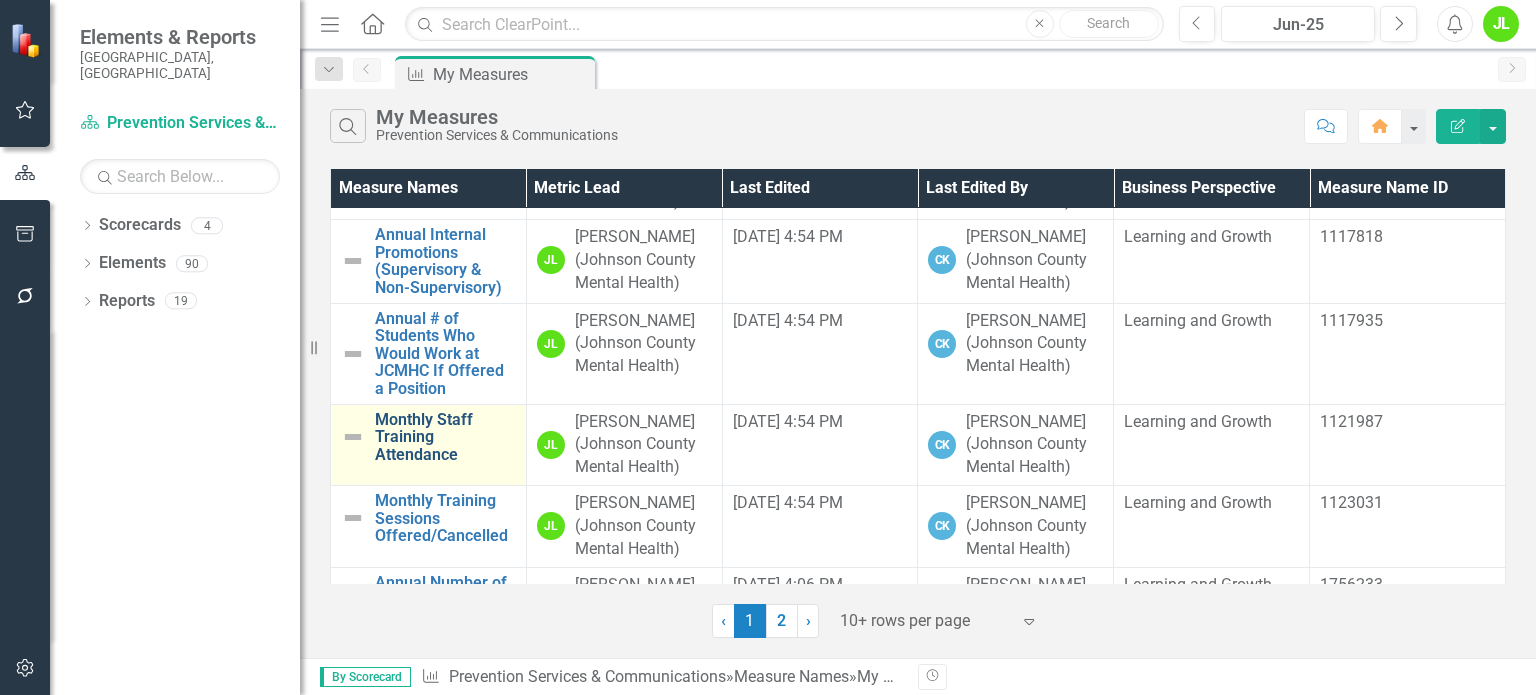 click on "Monthly Staff Training Attendance" at bounding box center (445, 437) 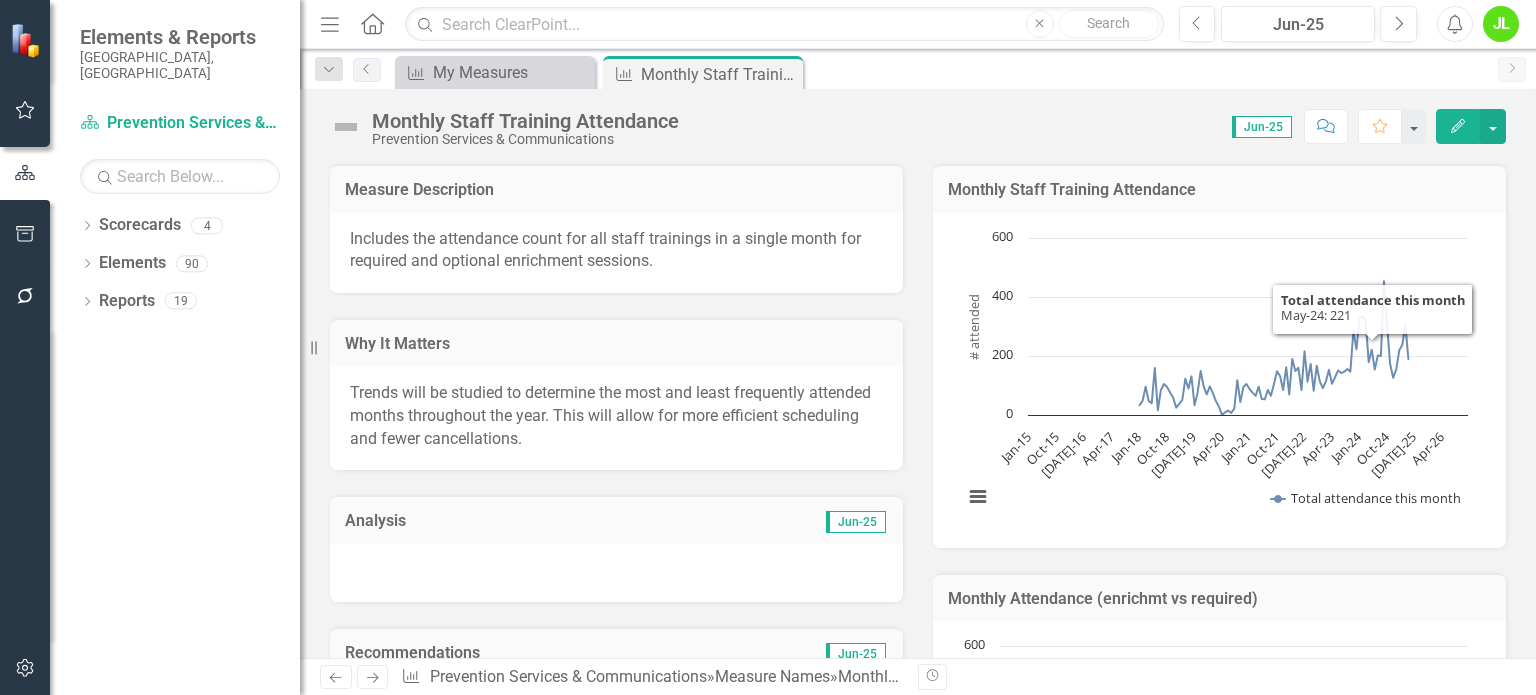 click on "Edit" 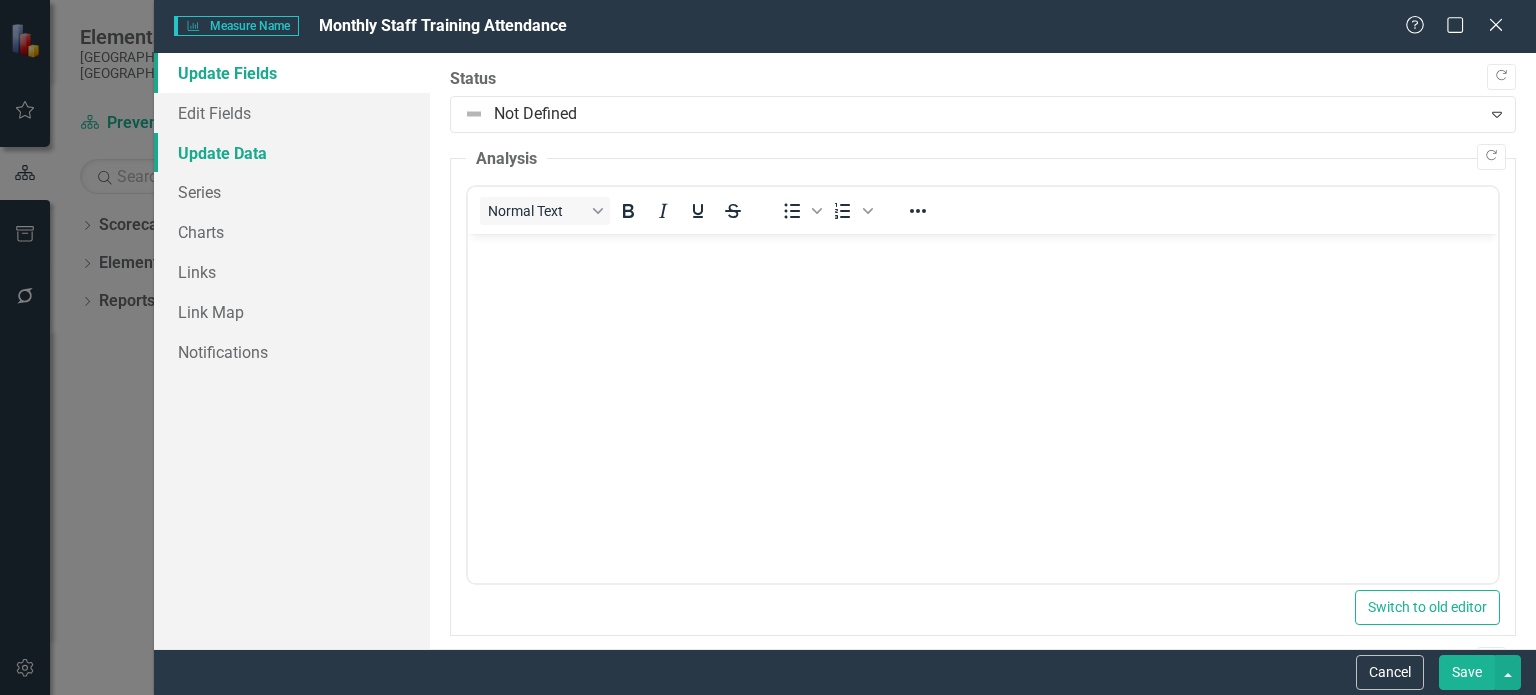 scroll, scrollTop: 0, scrollLeft: 0, axis: both 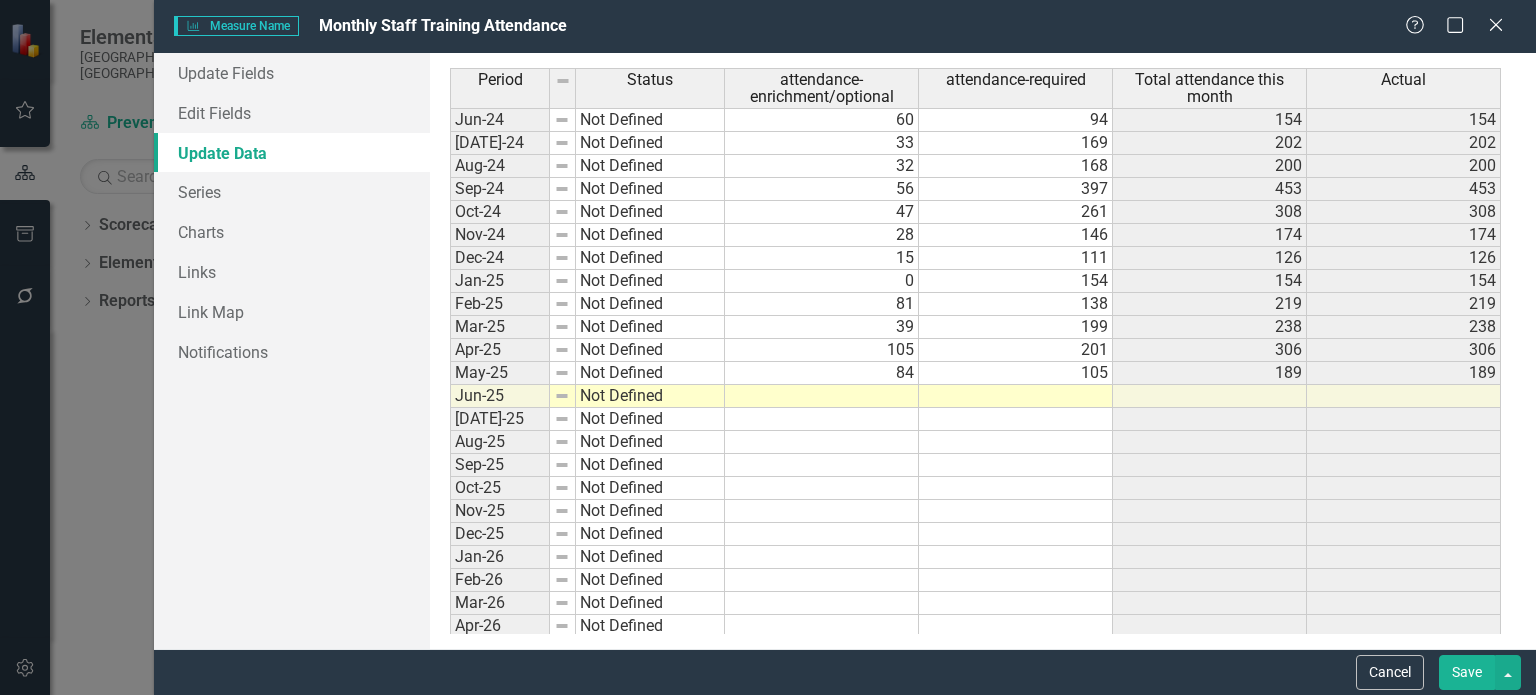 click on "Oct-22 Not Defined 15 67 82 82 Nov-22 Not Defined 19 148 167 167 Dec-22 Not Defined 11 103 114 114 Jan-23 Not Defined 0 91 91 91 Feb-23 Not Defined 9 105 114 114 Mar-23 Not Defined 32 121 153 153 Apr-23 Not Defined 18 88 106 106 May-23 Not Defined 0 128 128 128 Jun-23 Not Defined 55 96 151 151 Jul-23 Not Defined 35 107 142 142 Aug-23 Not Defined 26 121 147 147 Sep-23 Not Defined 16 140 156 156 Oct-23 Not Defined 6 141 147 147 Nov-23 Not Defined 133 152 285 285 Dec-23 Not Defined 7 216 223 223 Jan-24 Not Defined 0 326 326 326 Feb-24 Not Defined 30 305 335 335 Mar-24 Not Defined 108 212 320 320 Apr-24 Not Defined 60 119 179 179 May-24 Not Defined 69 152 221 221 Jun-24 Not Defined 60 94 154 154 Jul-24 Not Defined 33 169 202 202 Aug-24 Not Defined 32 168 200 200 Sep-24 Not Defined 56 397 453 453 Oct-24 Not Defined 47 261 308 308 Nov-24 Not Defined 28 146 174 174 Dec-24 Not Defined 15 111 126 126 Jan-25 Not Defined 0 154 154 154 Feb-25 Not Defined 81 138 219 219 Mar-25 Not Defined 39 199 238 238 Apr-25 Not Defined" at bounding box center [975, 166] 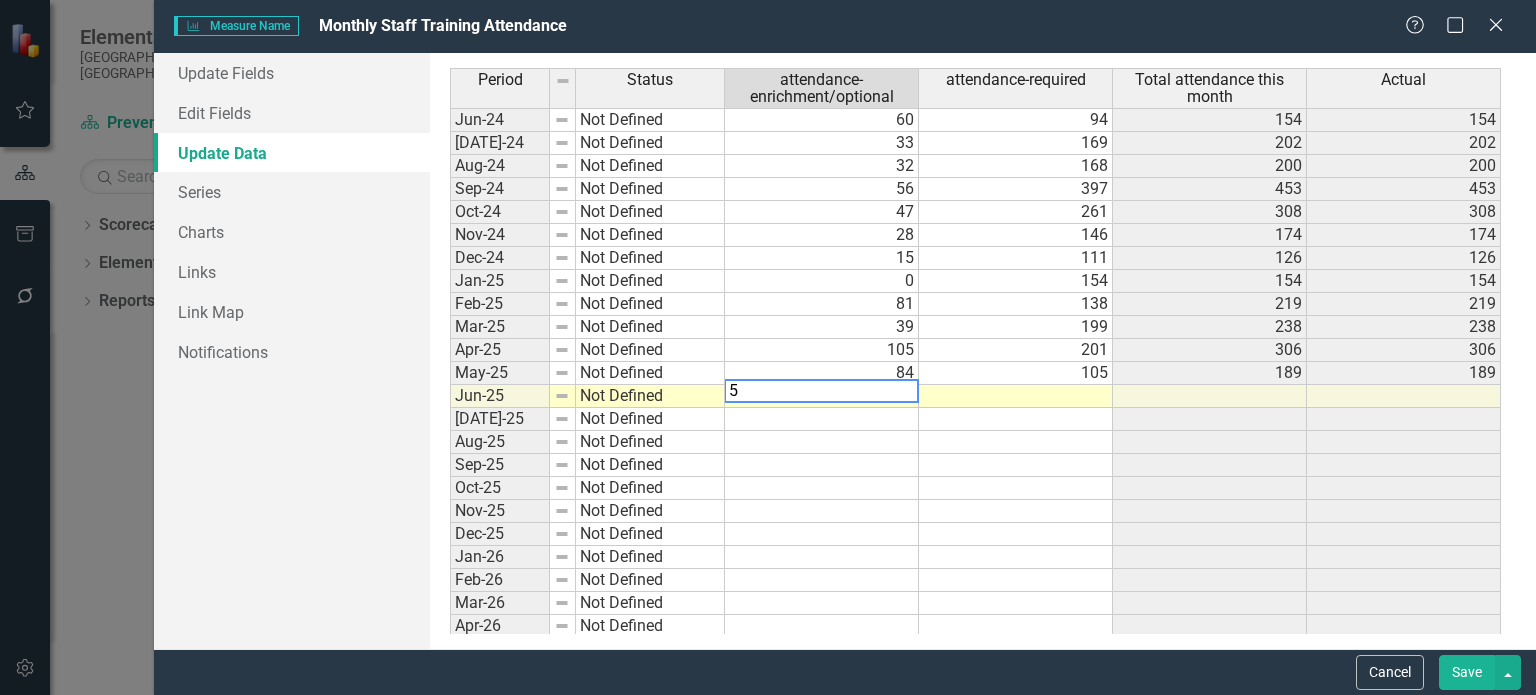 type on "58" 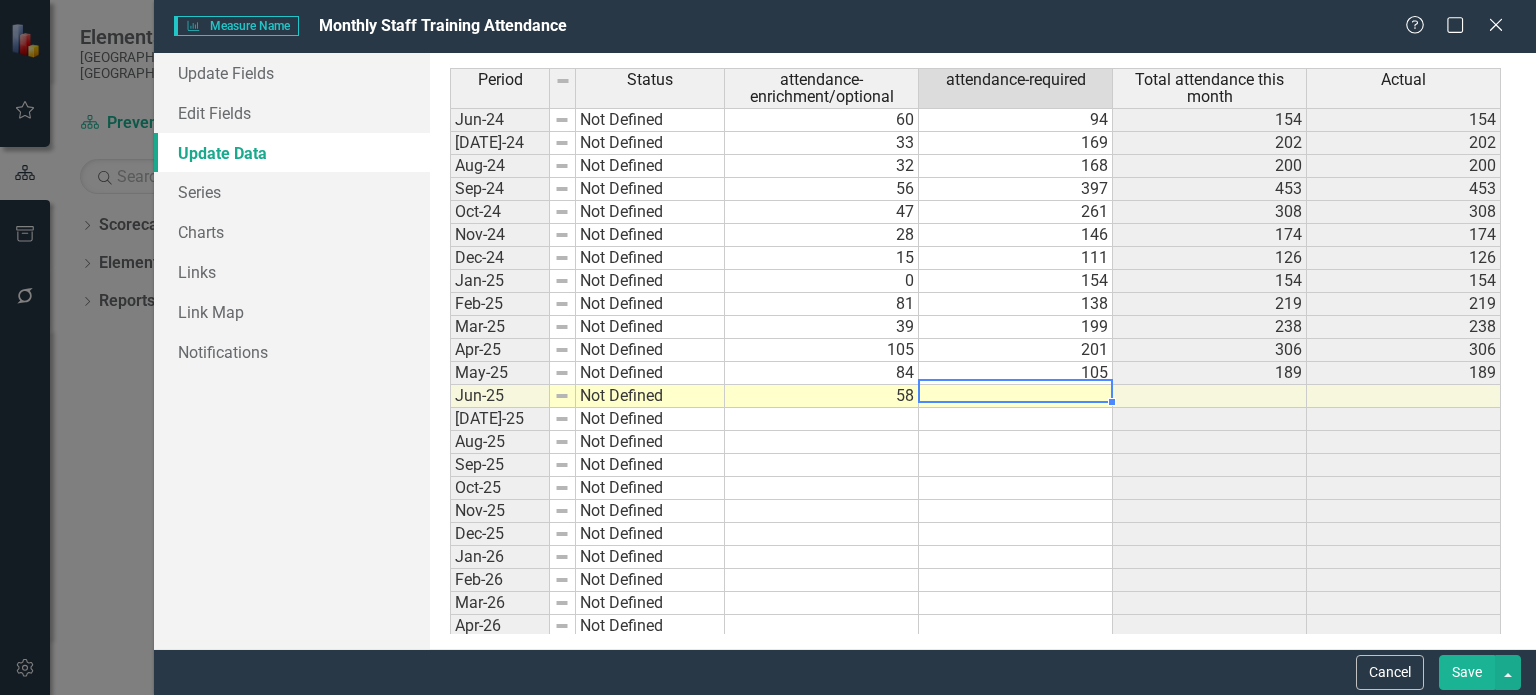 click at bounding box center [1016, 396] 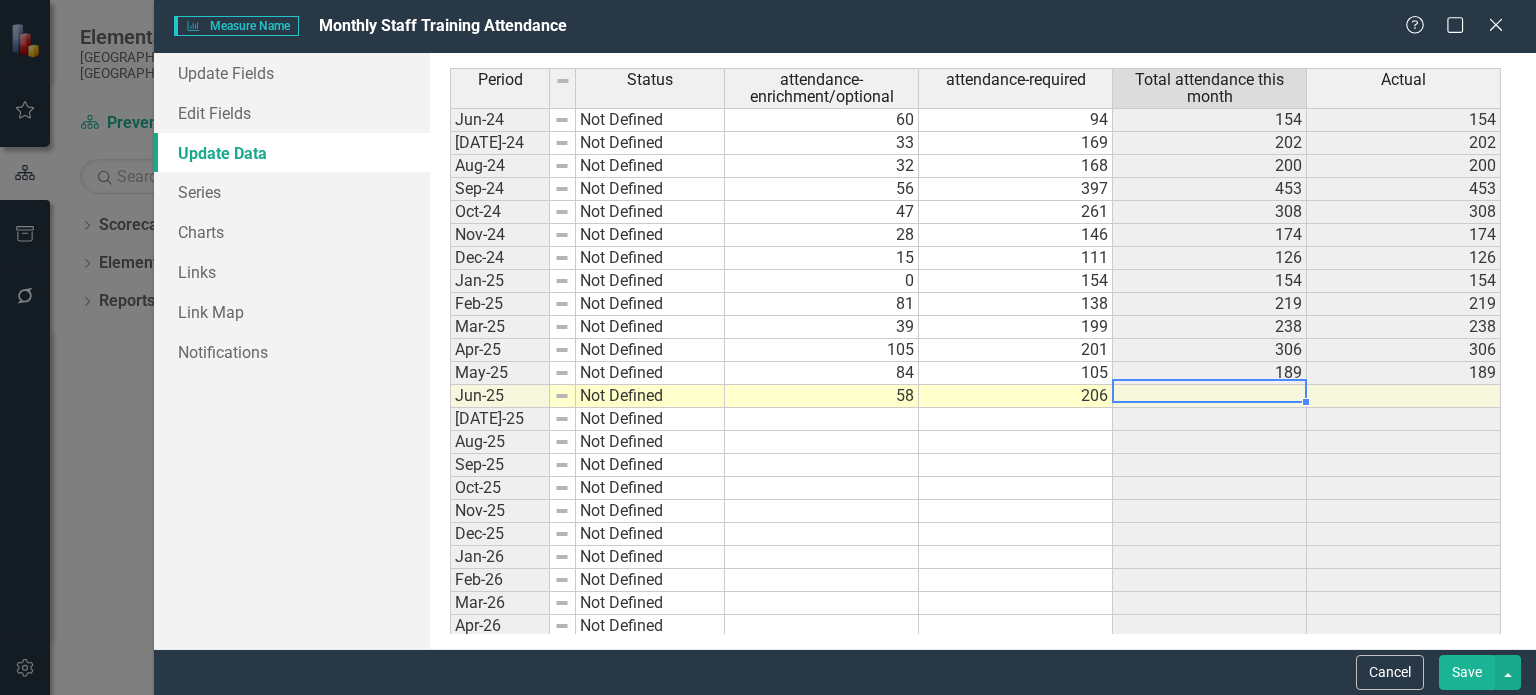 scroll, scrollTop: 2300, scrollLeft: 0, axis: vertical 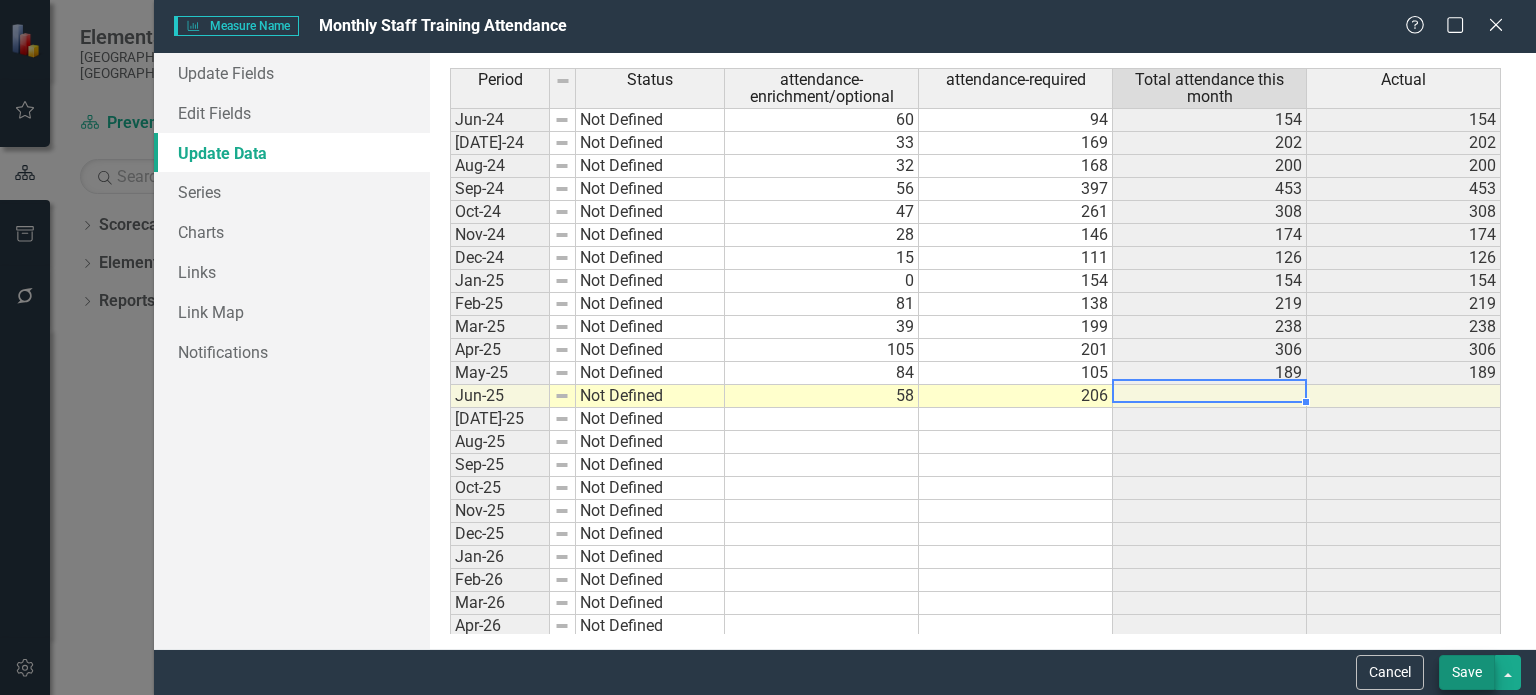 type on "206" 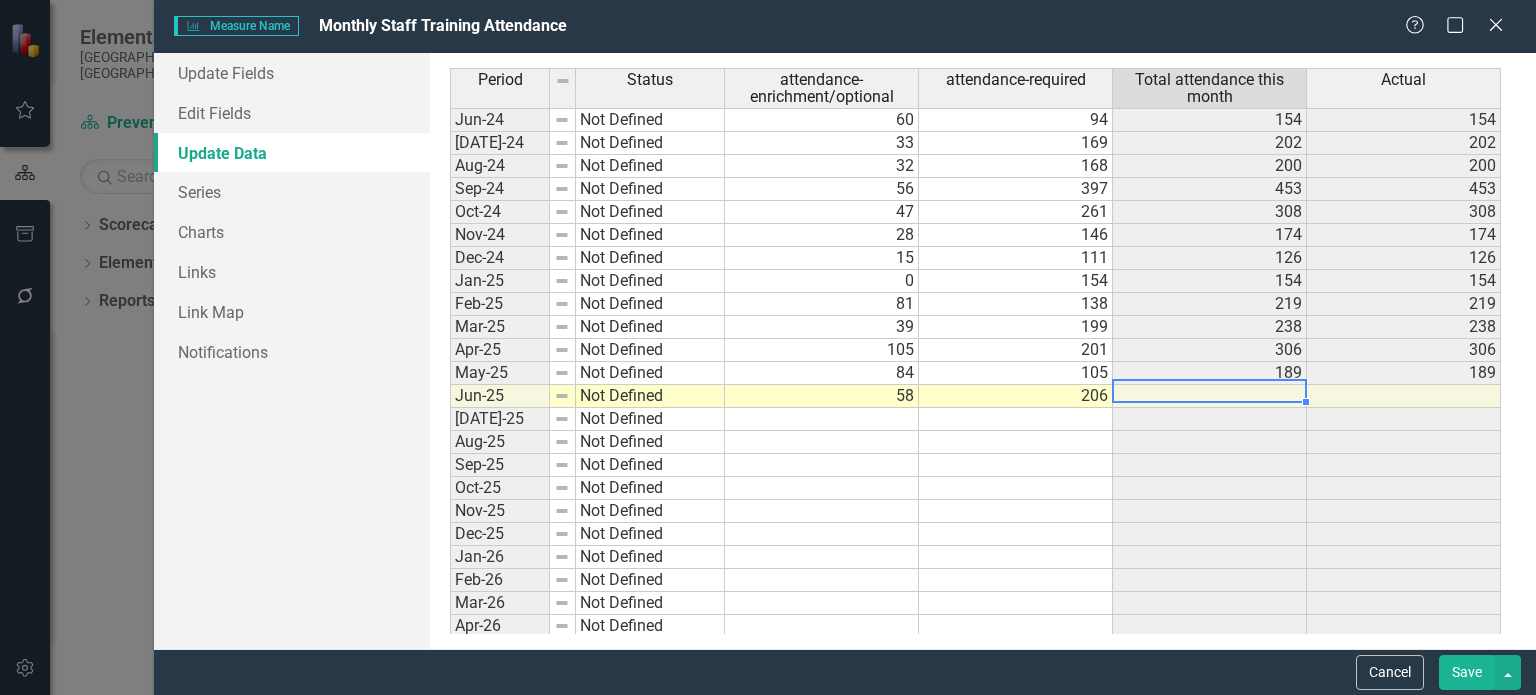 click on "Save" at bounding box center (1467, 672) 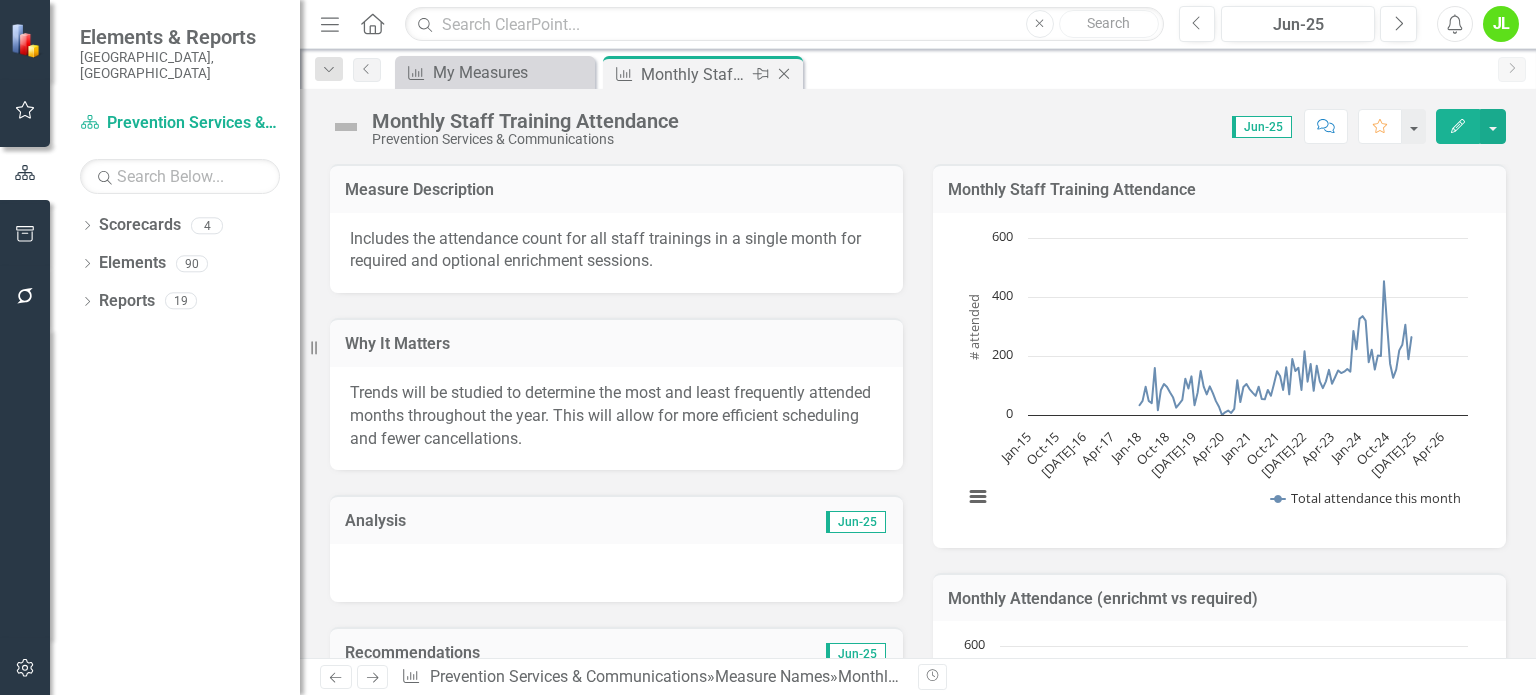 click on "Close" 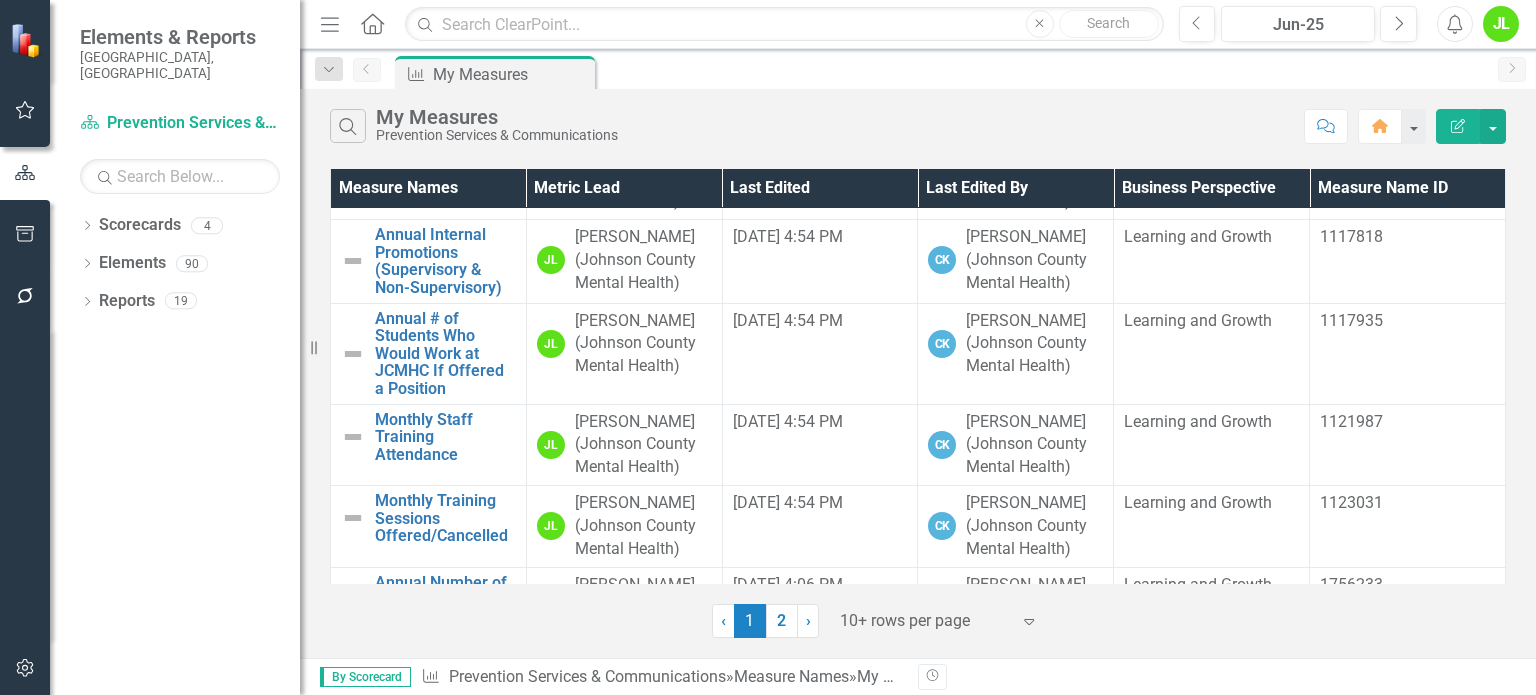 scroll, scrollTop: 462, scrollLeft: 0, axis: vertical 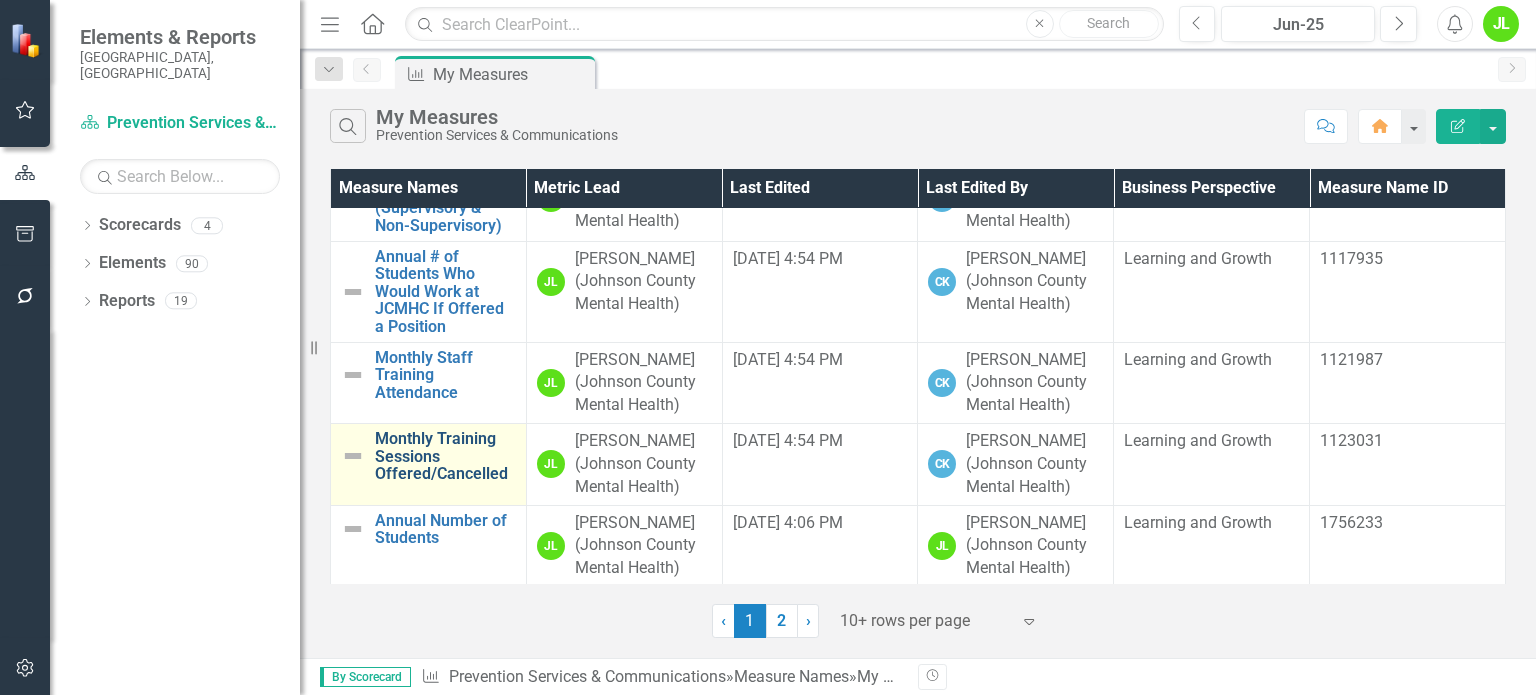click on "Monthly Training Sessions Offered/Cancelled" at bounding box center (445, 456) 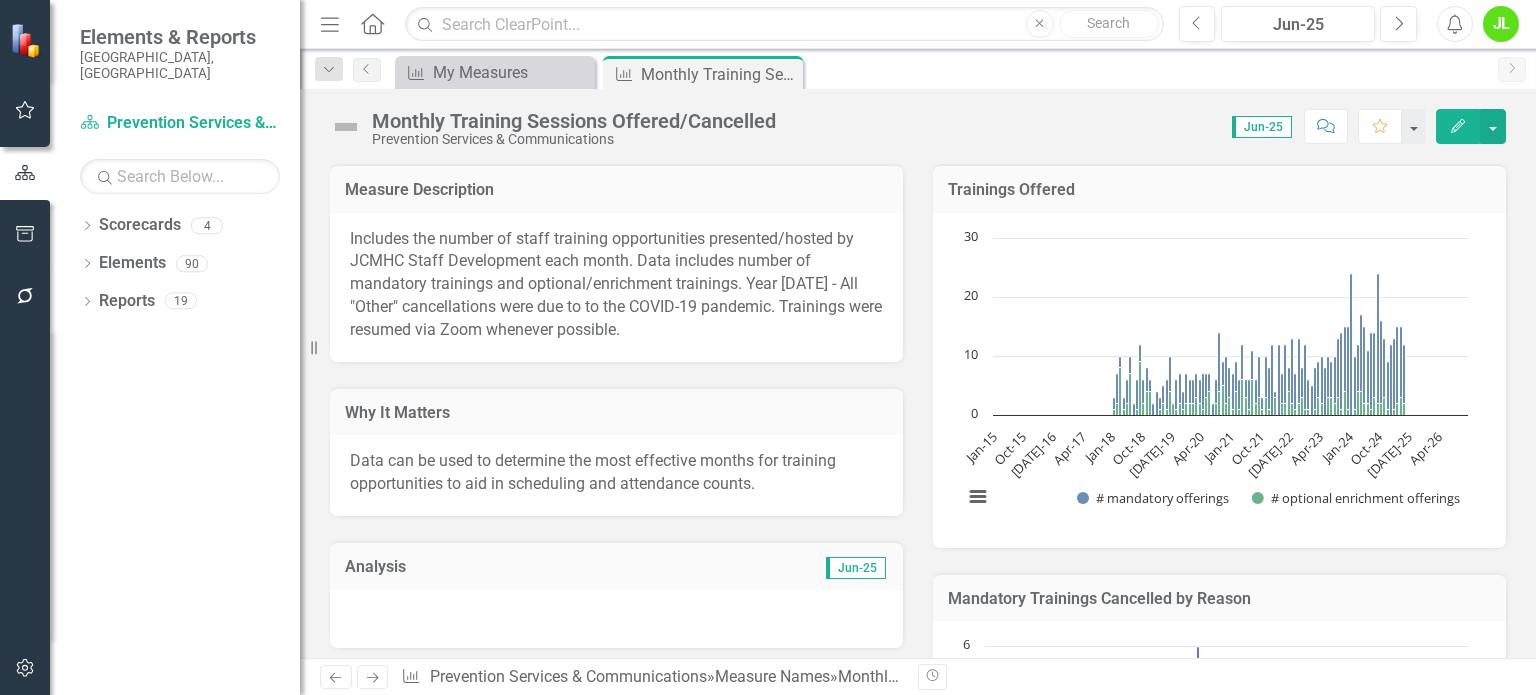 click on "Edit" 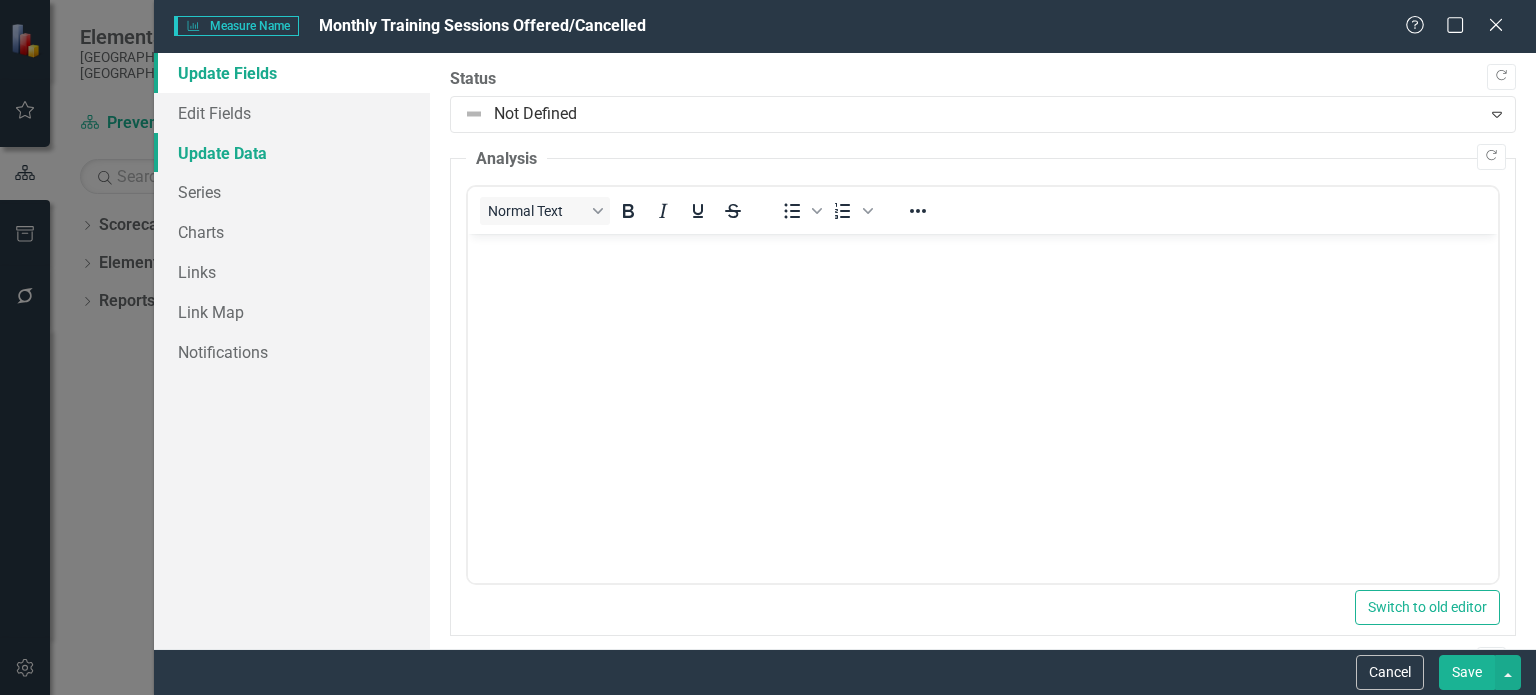 scroll, scrollTop: 0, scrollLeft: 0, axis: both 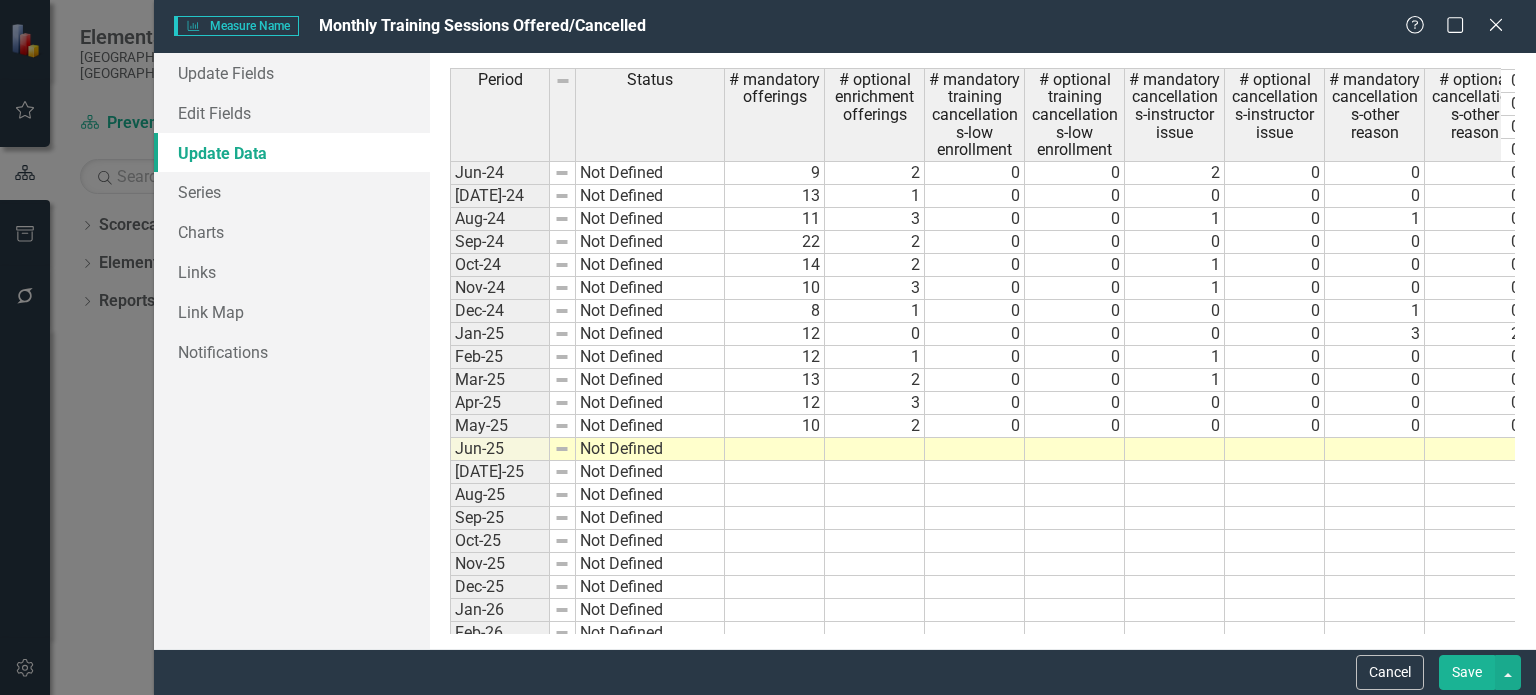 click on "Oct-22 Not Defined 5 3 0 0 1 0 0 0 1 0 1 8 Nov-22 Not Defined 11 1 0 0 0 0 0 0 0 0 0 12 Dec-22 Not Defined 5 1 0 1 1 0 0 0 1 1 2 6 Jan-23 Not Defined 5 0 0 0 0 0 0 0 0 0 0 5 Feb-23 Not Defined 7 1 0 0 1 0 0 0 1 0 1 8 Mar-23 Not Defined 6 3 0 0 1 0 0 0 1 0 1 9 Apr-23 Not Defined 8 2 1 0 0 0 0 0 1 0 1 10 May-23 Not Defined 8 0 0 0 0 0 0 0 8 Jun-23 Not Defined 7 3 0 1 1 0 0 0 1 1 2 10 Jul-23 Not Defined 6 3 0 0 0 0 0 0 0 0 0 9 Aug-23 Not Defined 8 2 0 0 0 0 0 0 0 0 0 10 Sep-23 Not Defined 10 3 0 1 0 1 0 0 0 2 2 13 Oct-23 Not Defined 13 1 0 0 0 0 0 0 0 0 0 14 Nov-23 Not Defined 11 4 0 0 0 0 0 0 0 0 0 15 Dec-23 Not Defined 14 1 2 0 0 0 0 0 2 0 2 15 Jan-24 Not Defined 24 0 0 1 0 0 2 0 2 1 3 24 Feb-24 Not Defined 9 1 0 1 0 0 0 0 0 1 1 10 Mar-24 Not Defined 8 4 0 0 2 0 0 0 2 0 2 12 Apr-24 Not Defined 13 4 0 1 0 0 0 0 0 1 1 17 May-24 Not Defined 13 2 0 0 0 0 1 0 1 0 1 15 Jun-24 Not Defined 9 2 0 0 2 0 0 0 2 0 2 11 Jul-24 Not Defined 13 1 0 0 0 0 0 0 0 0 0 14 Aug-24 Not Defined 11 3 0 0 1 0 1 0 2 0 2 14 Sep-24 22 2 0 0" at bounding box center [1237, 196] 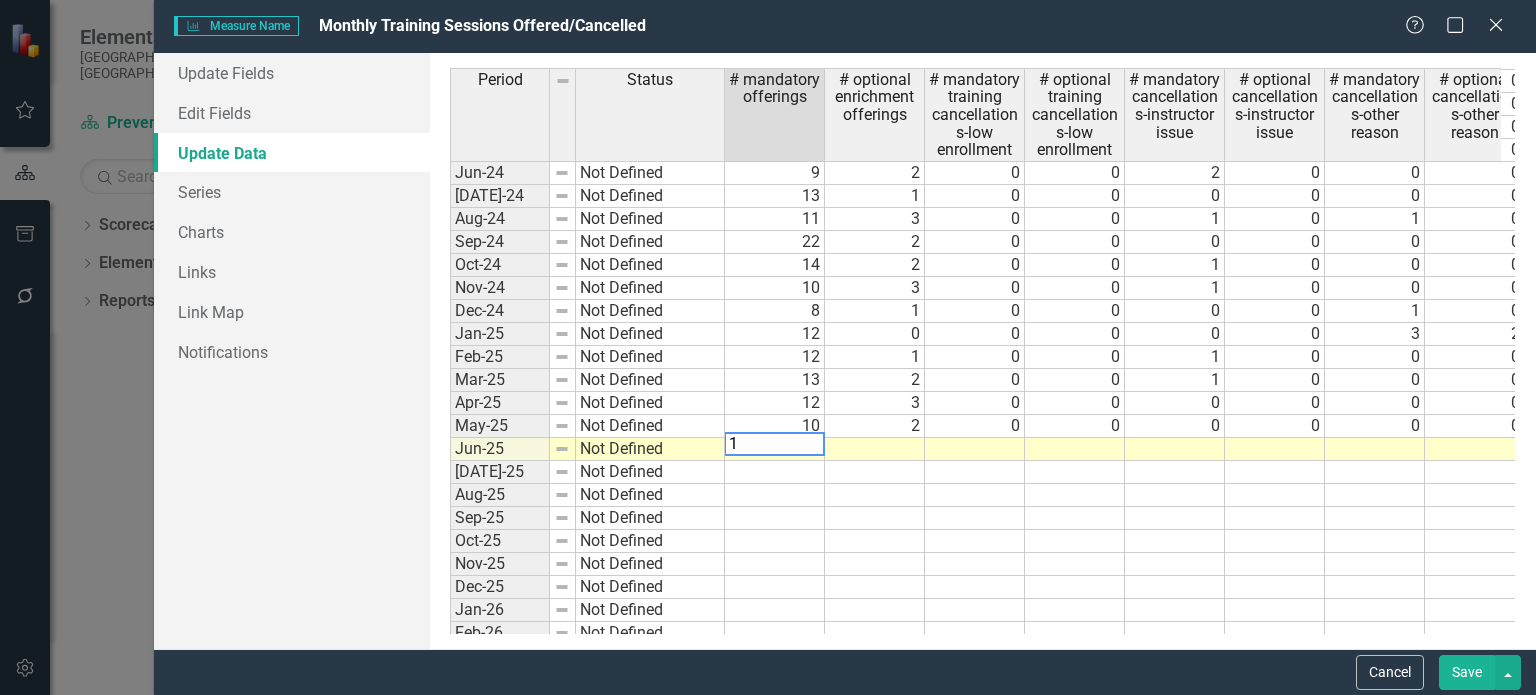 type on "12" 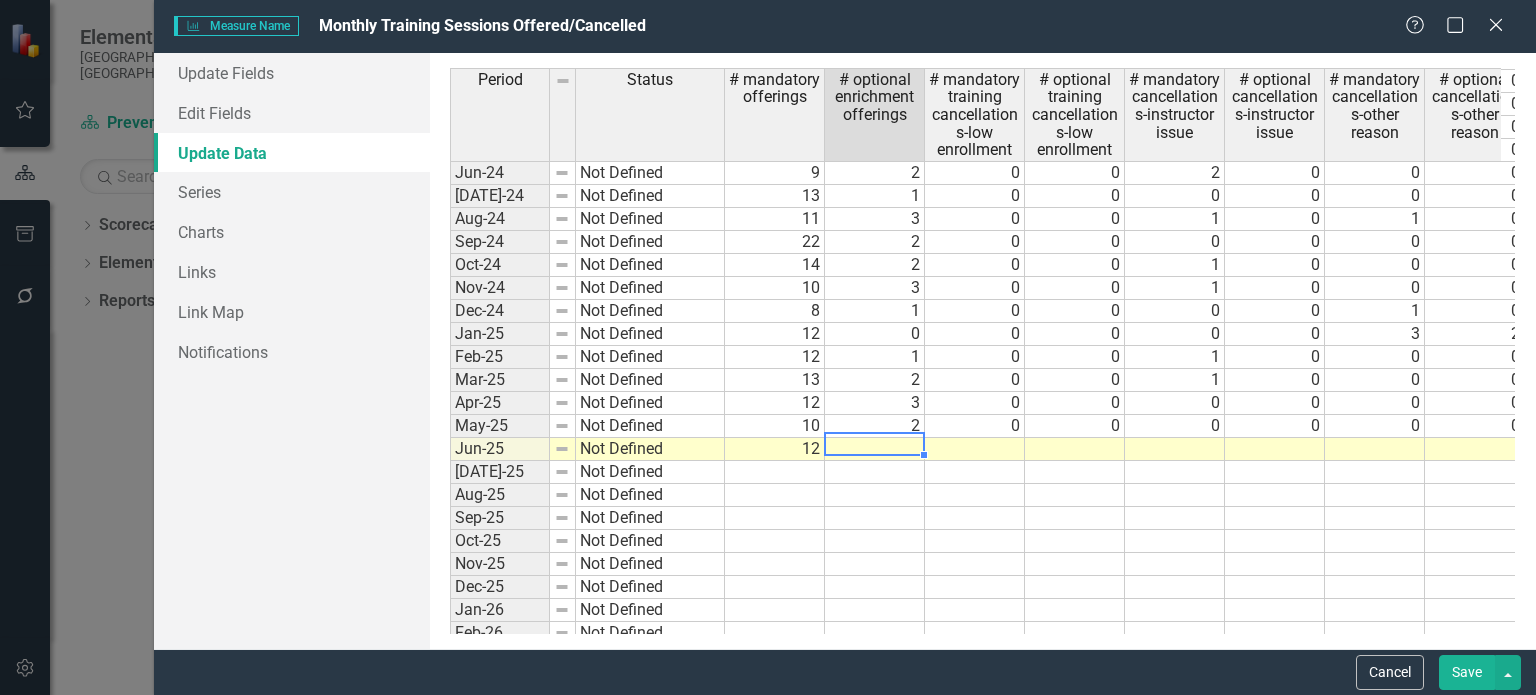 click at bounding box center [875, 449] 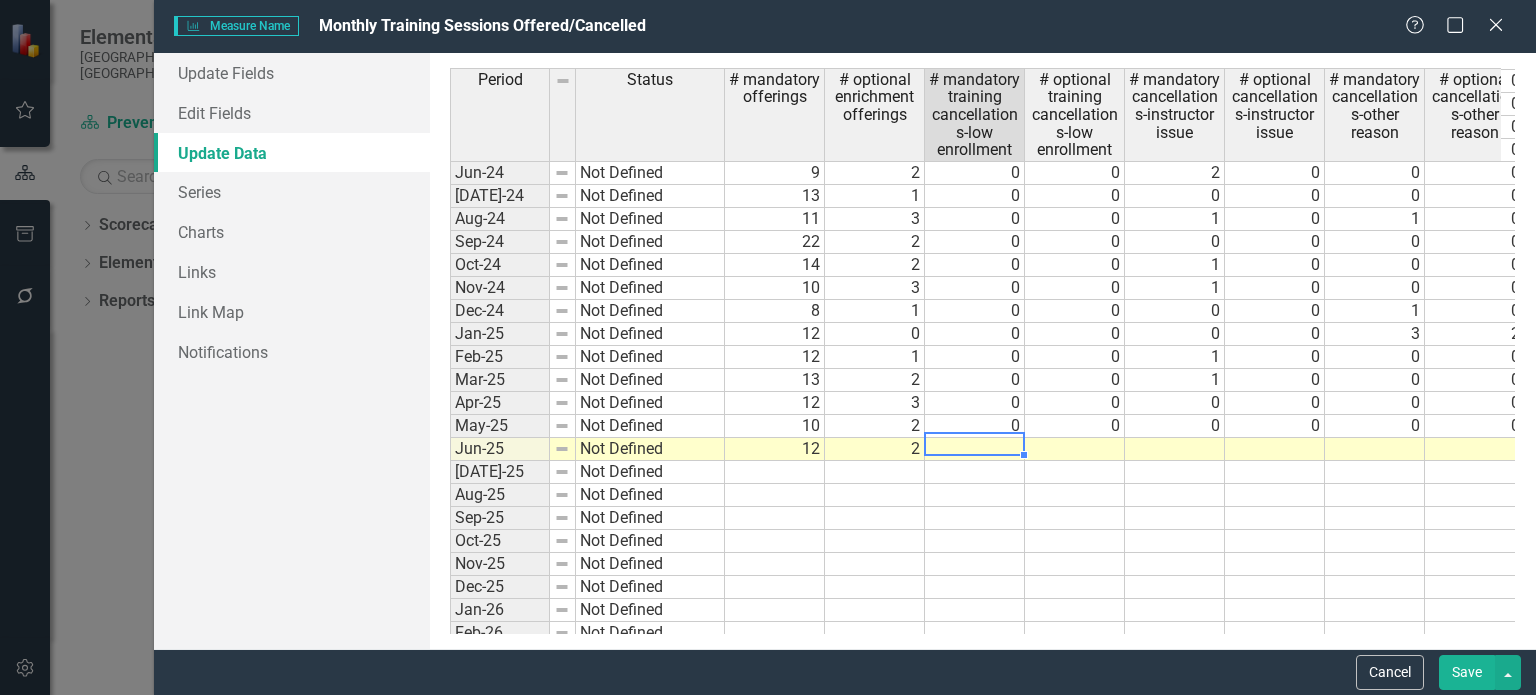 click at bounding box center (1175, 449) 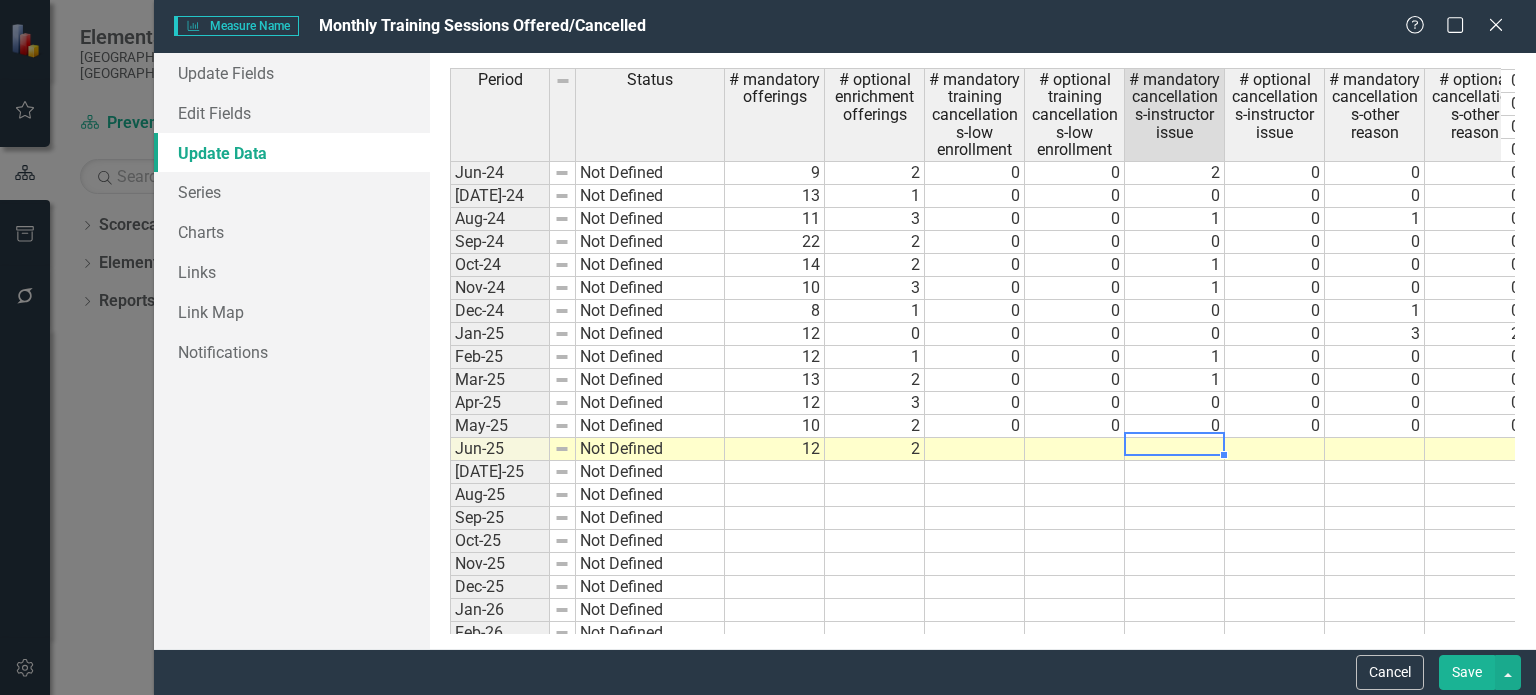 type on "2" 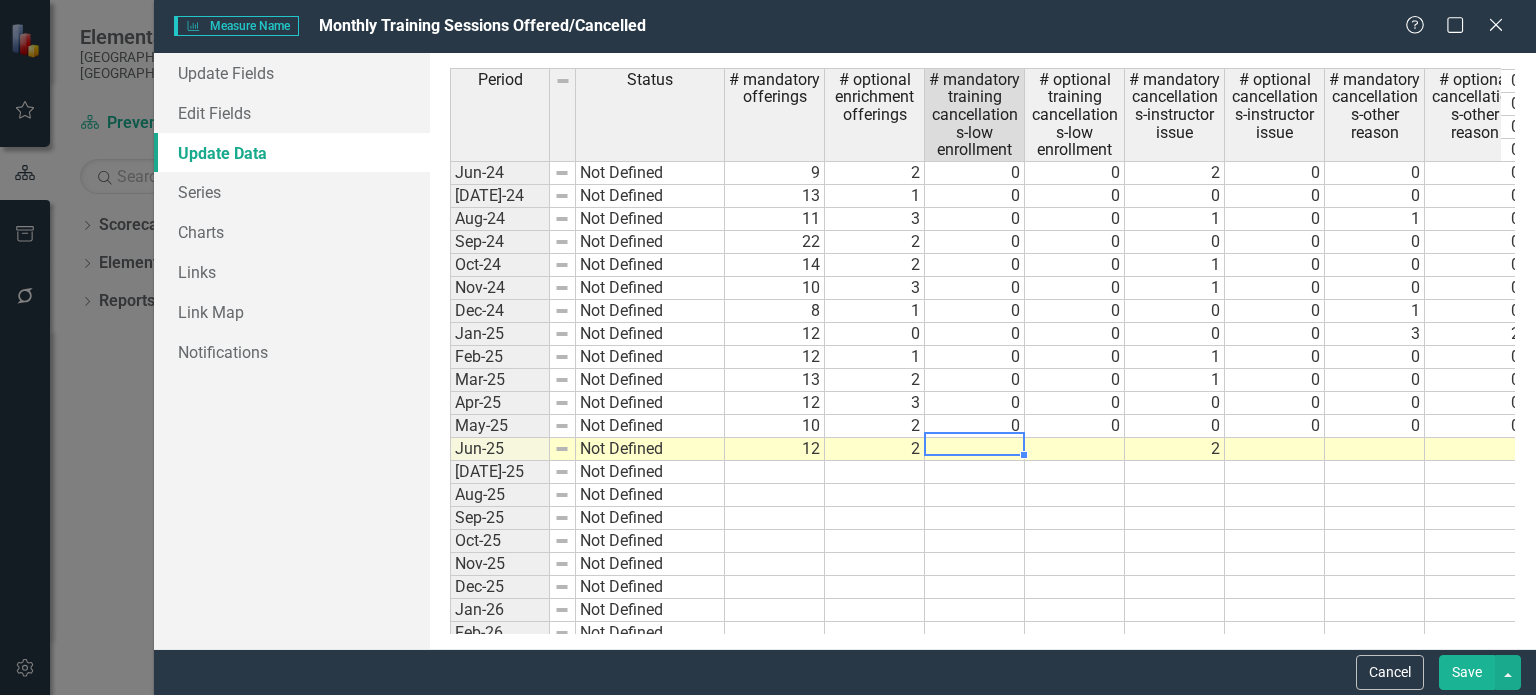 type on "1" 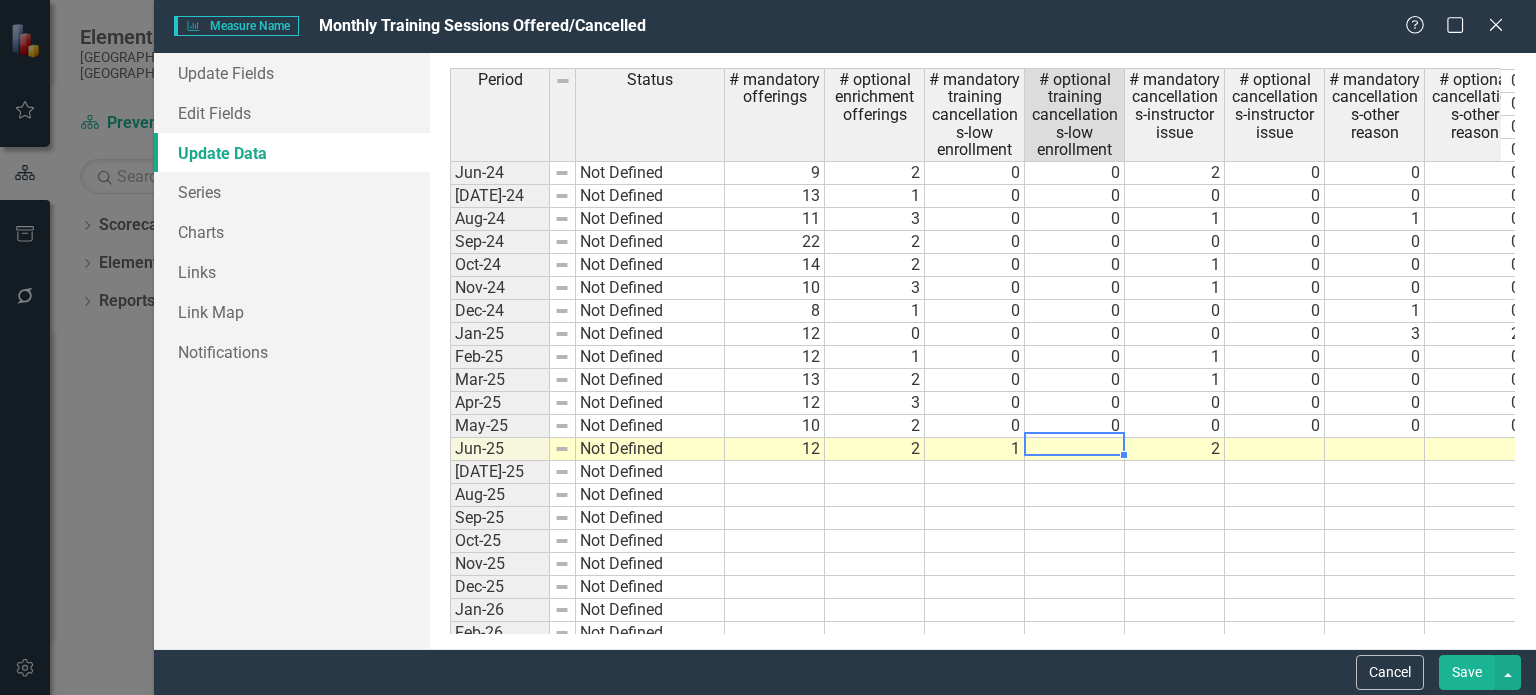 type 